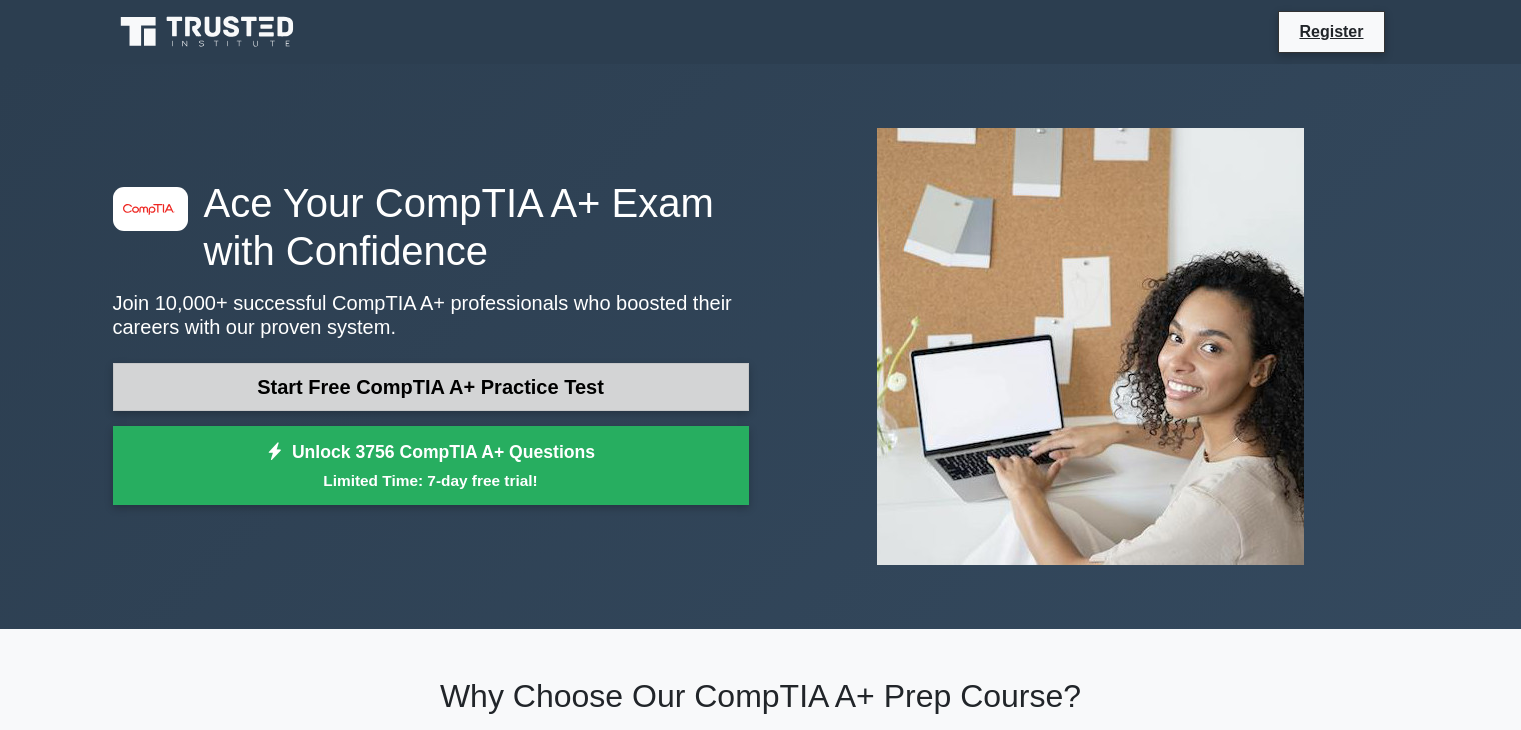 scroll, scrollTop: 0, scrollLeft: 0, axis: both 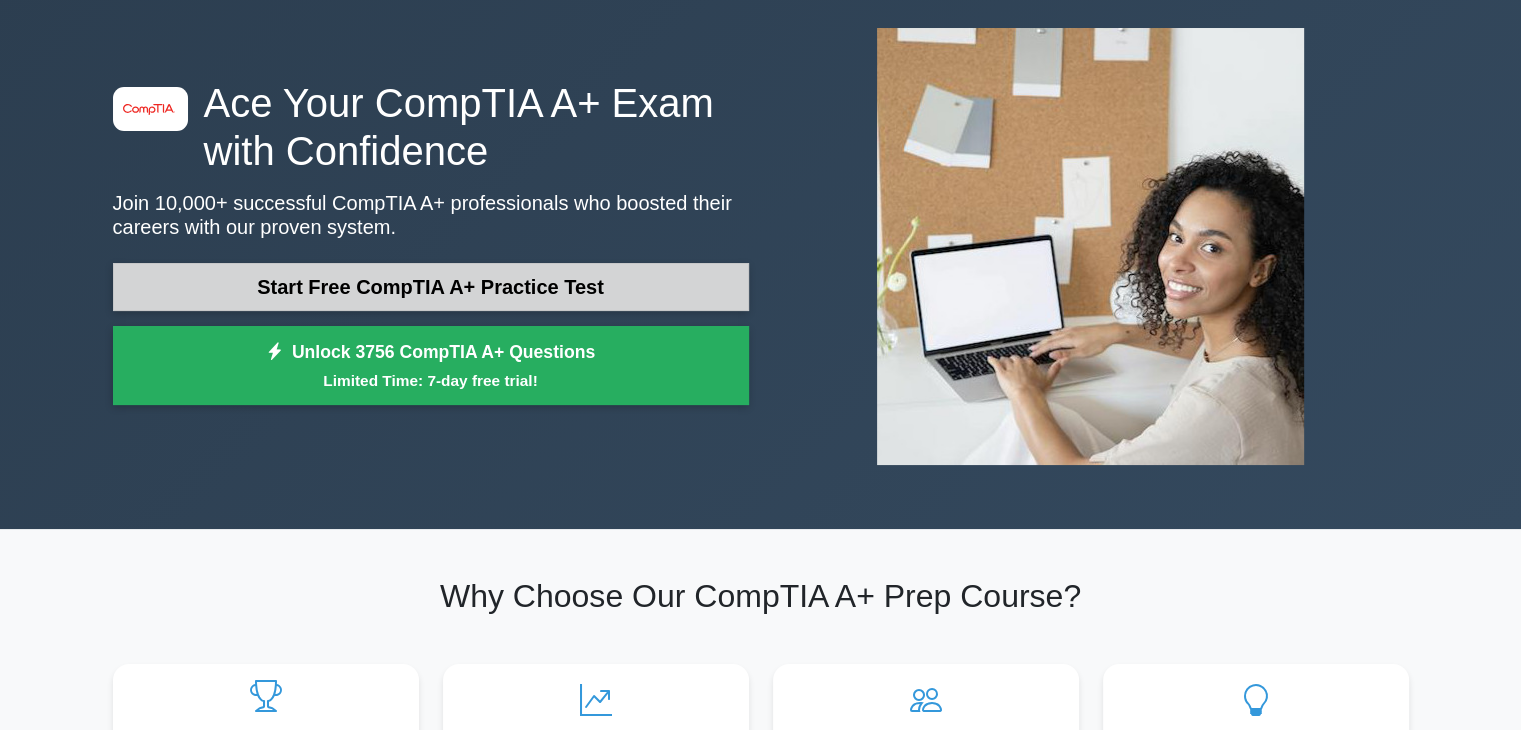 click on "Start Free CompTIA A+ Practice Test" at bounding box center (431, 287) 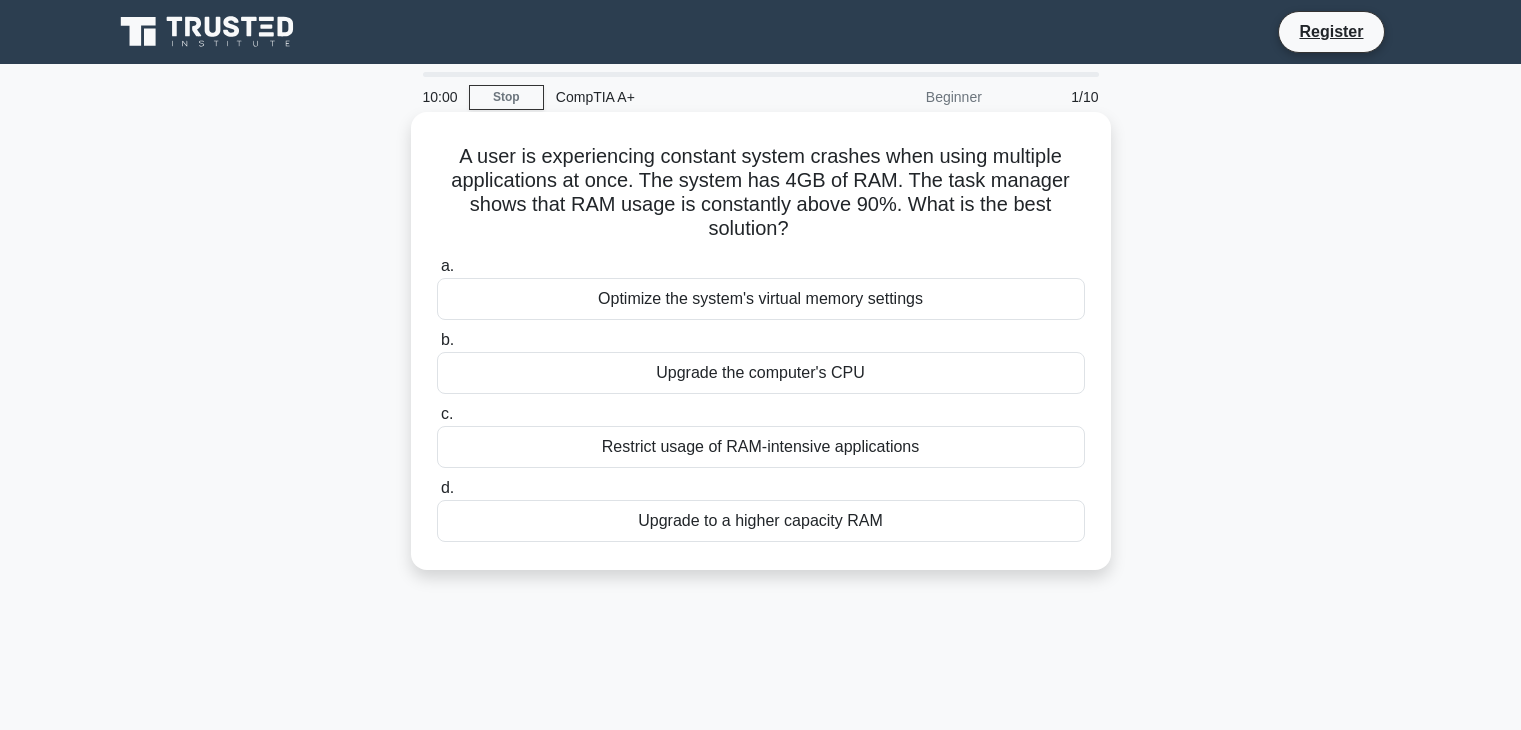 scroll, scrollTop: 0, scrollLeft: 0, axis: both 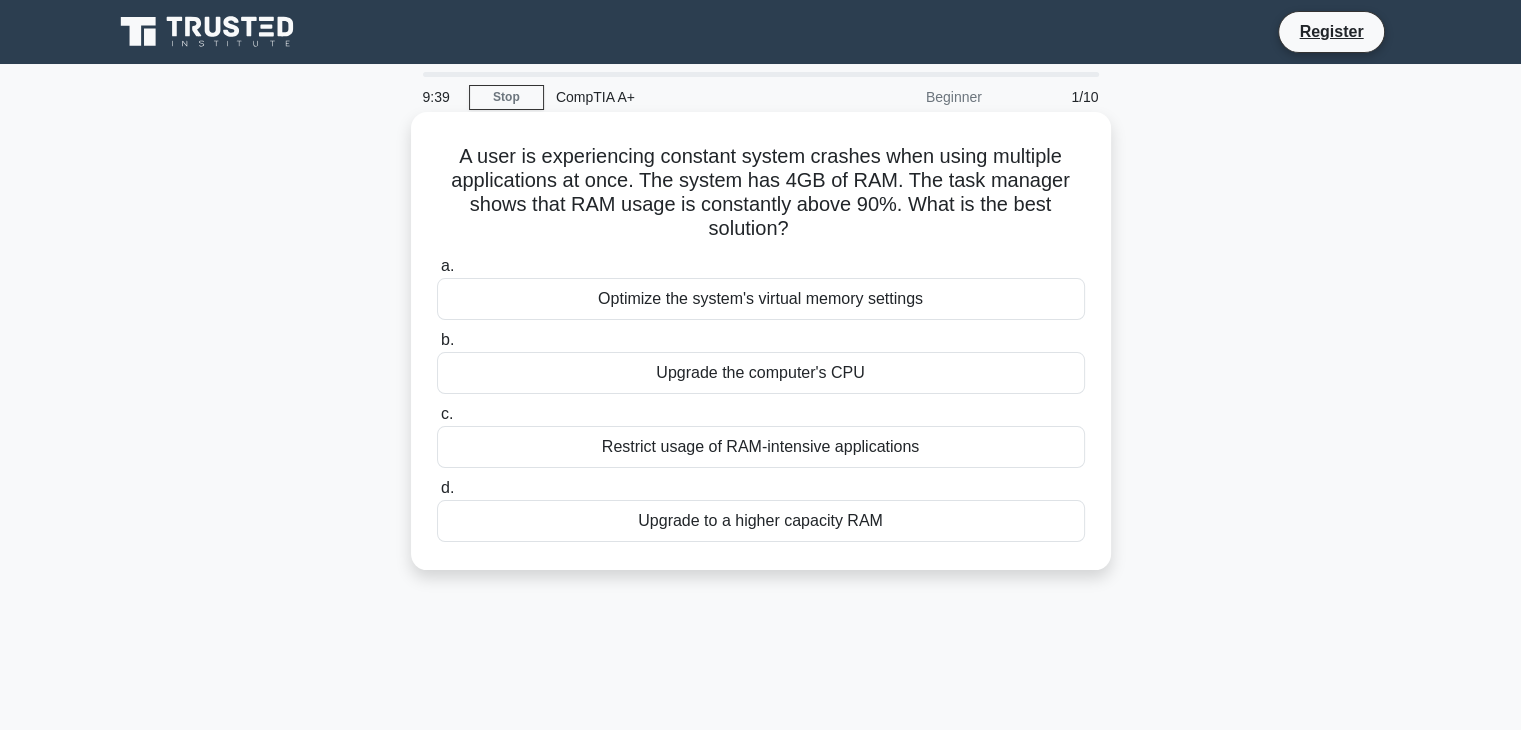 click on "Restrict usage of RAM-intensive applications" at bounding box center (761, 447) 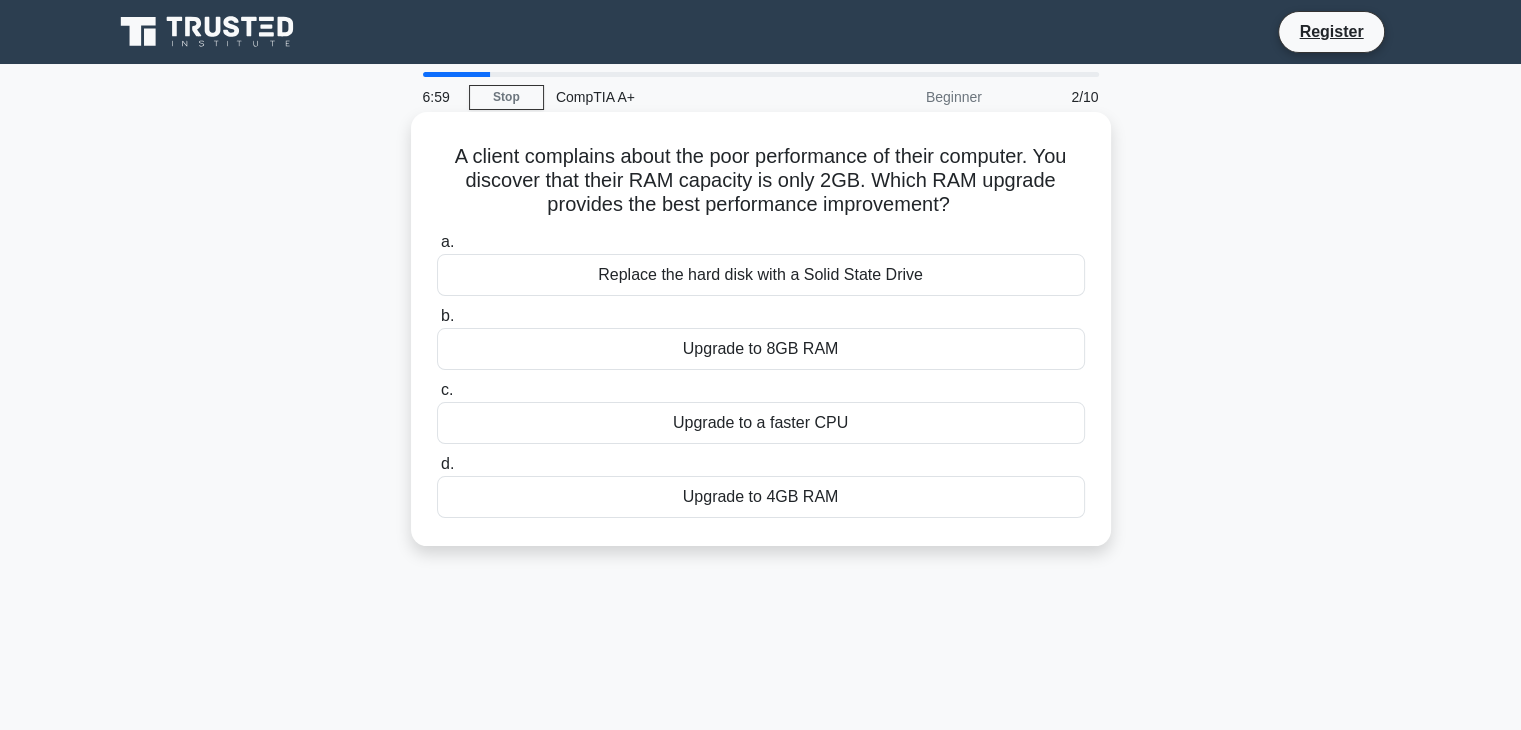 click on "Replace the hard disk with a Solid State Drive" at bounding box center (761, 275) 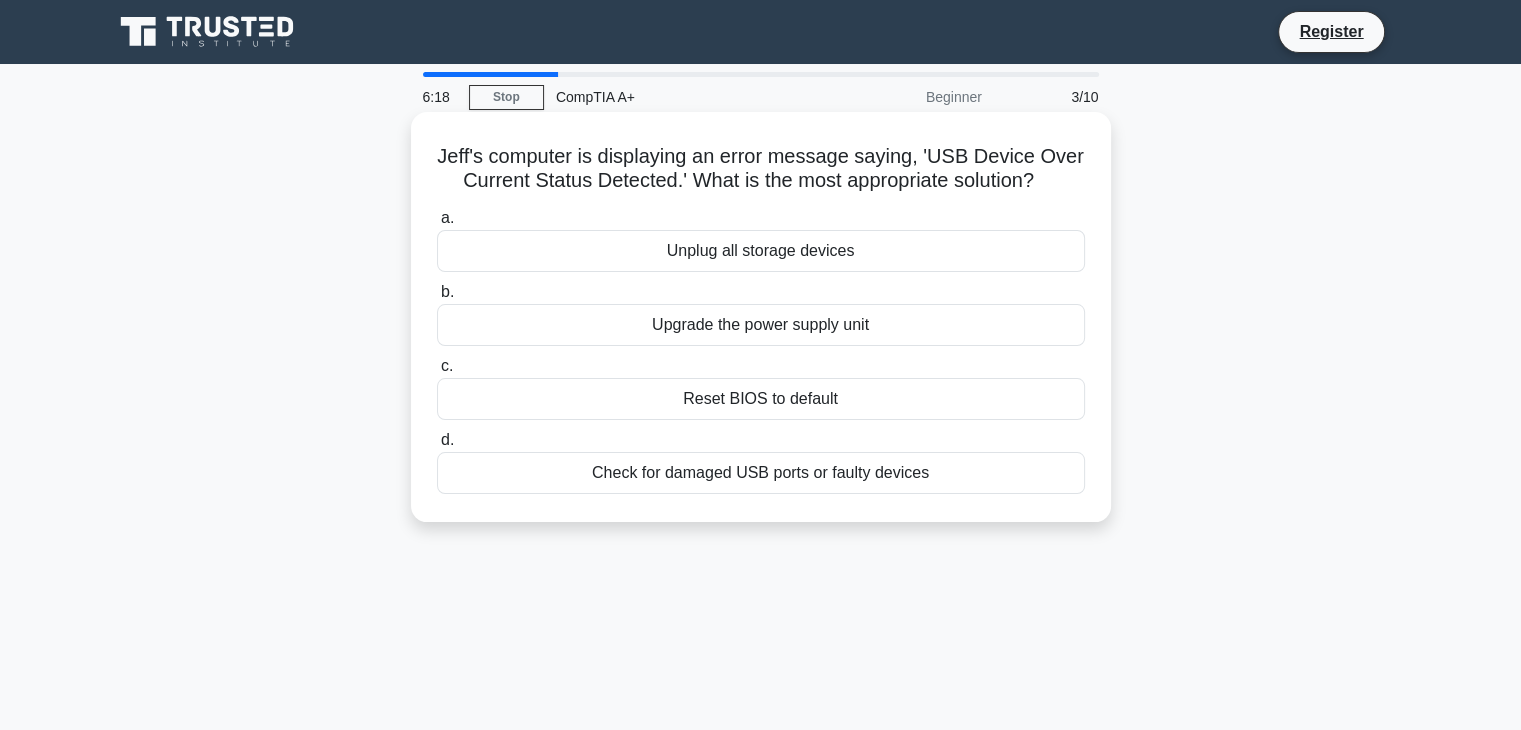 click on "Unplug all storage devices" at bounding box center [761, 251] 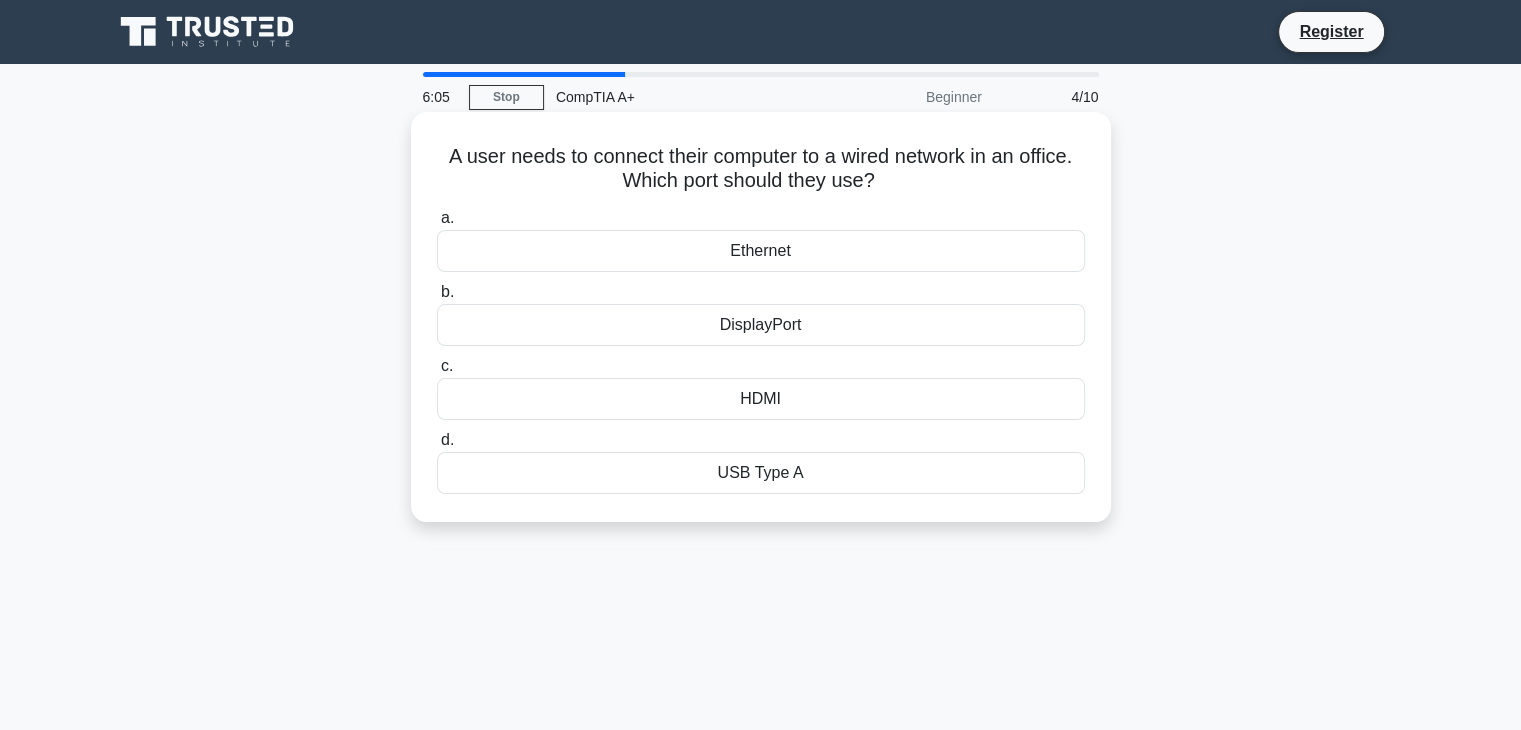click on "Ethernet" at bounding box center (761, 251) 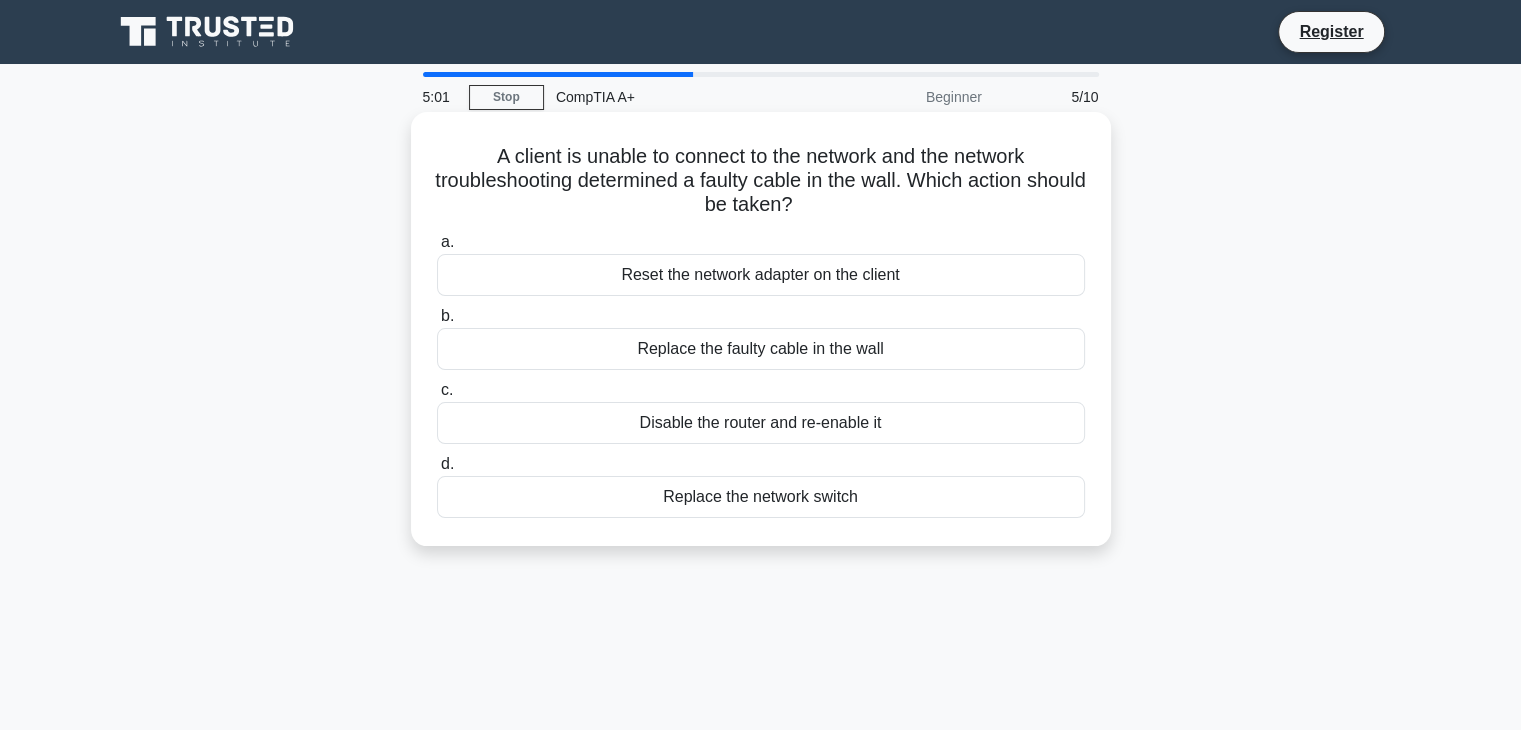 click on "Replace the faulty cable in the wall" at bounding box center [761, 349] 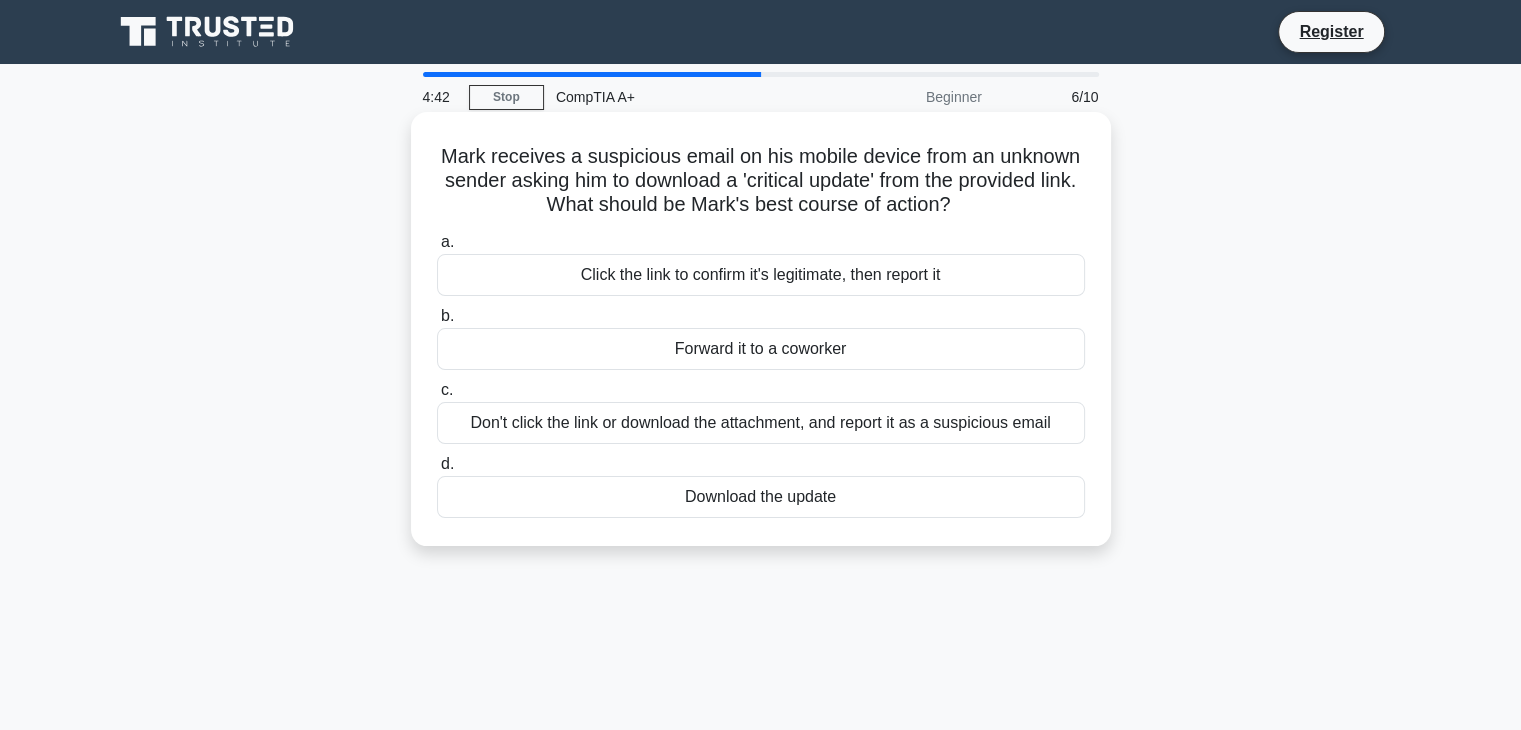 click on "Don't click the link or download the attachment, and report it as a suspicious email" at bounding box center [761, 423] 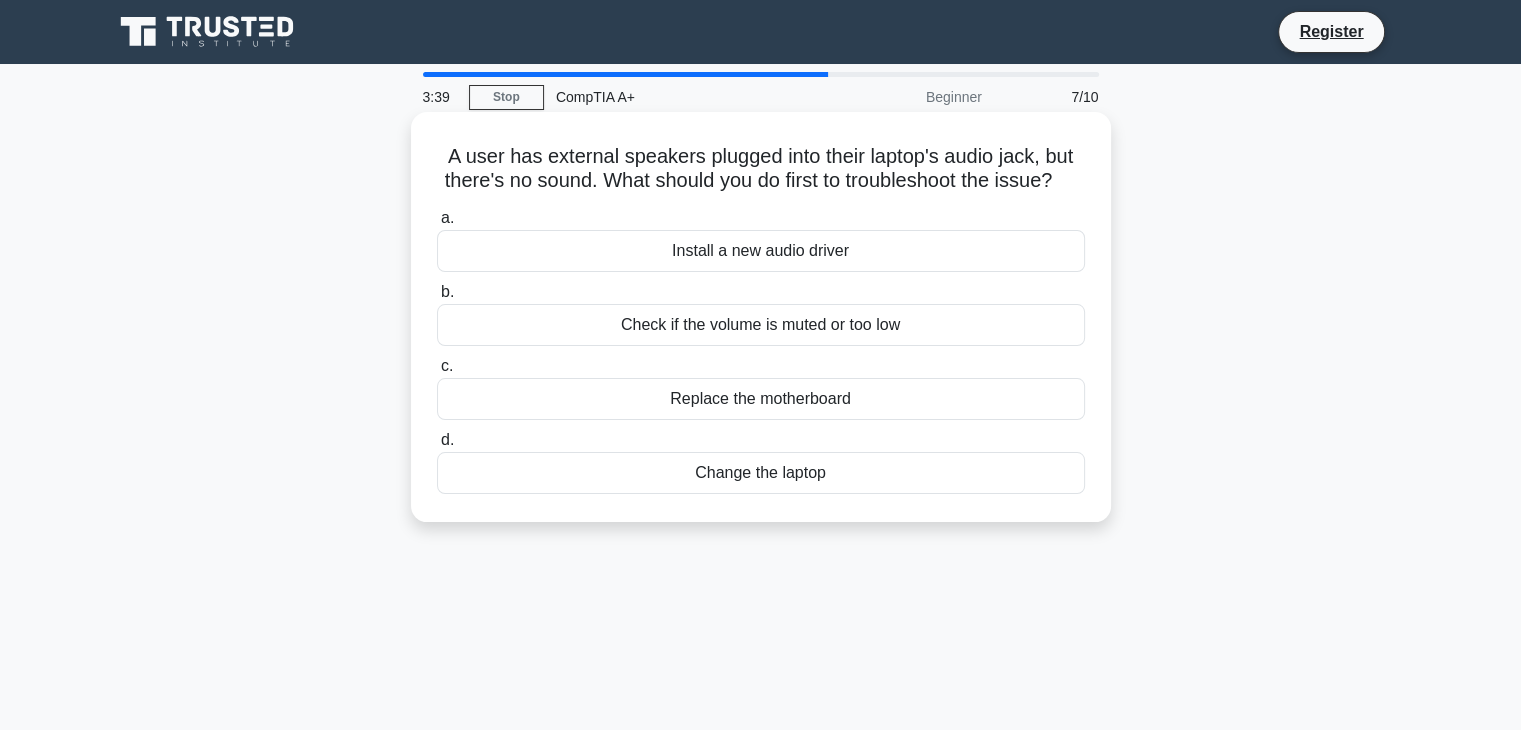 click on "Check if the volume is muted or too low" at bounding box center (761, 325) 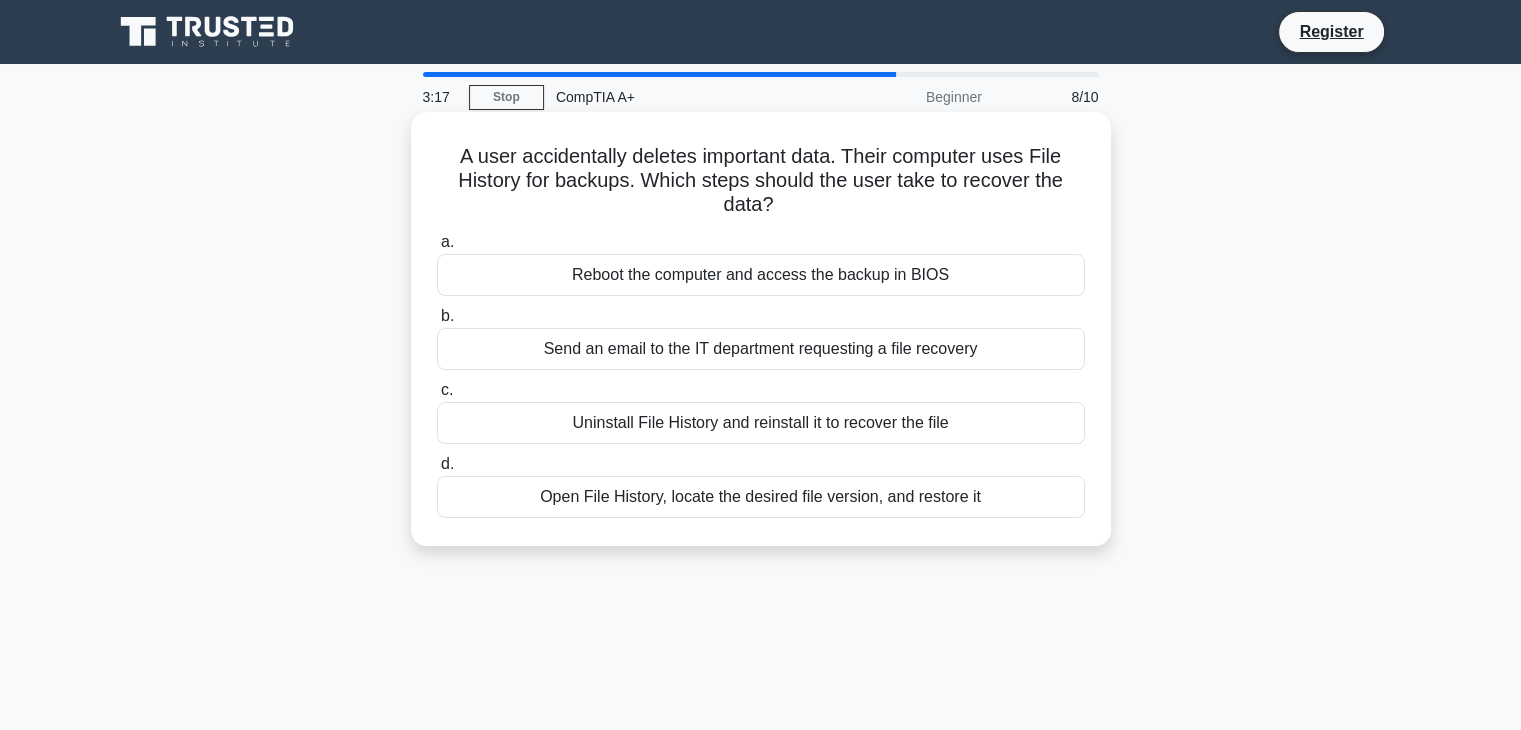 click on "Open File History, locate the desired file version, and restore it" at bounding box center [761, 497] 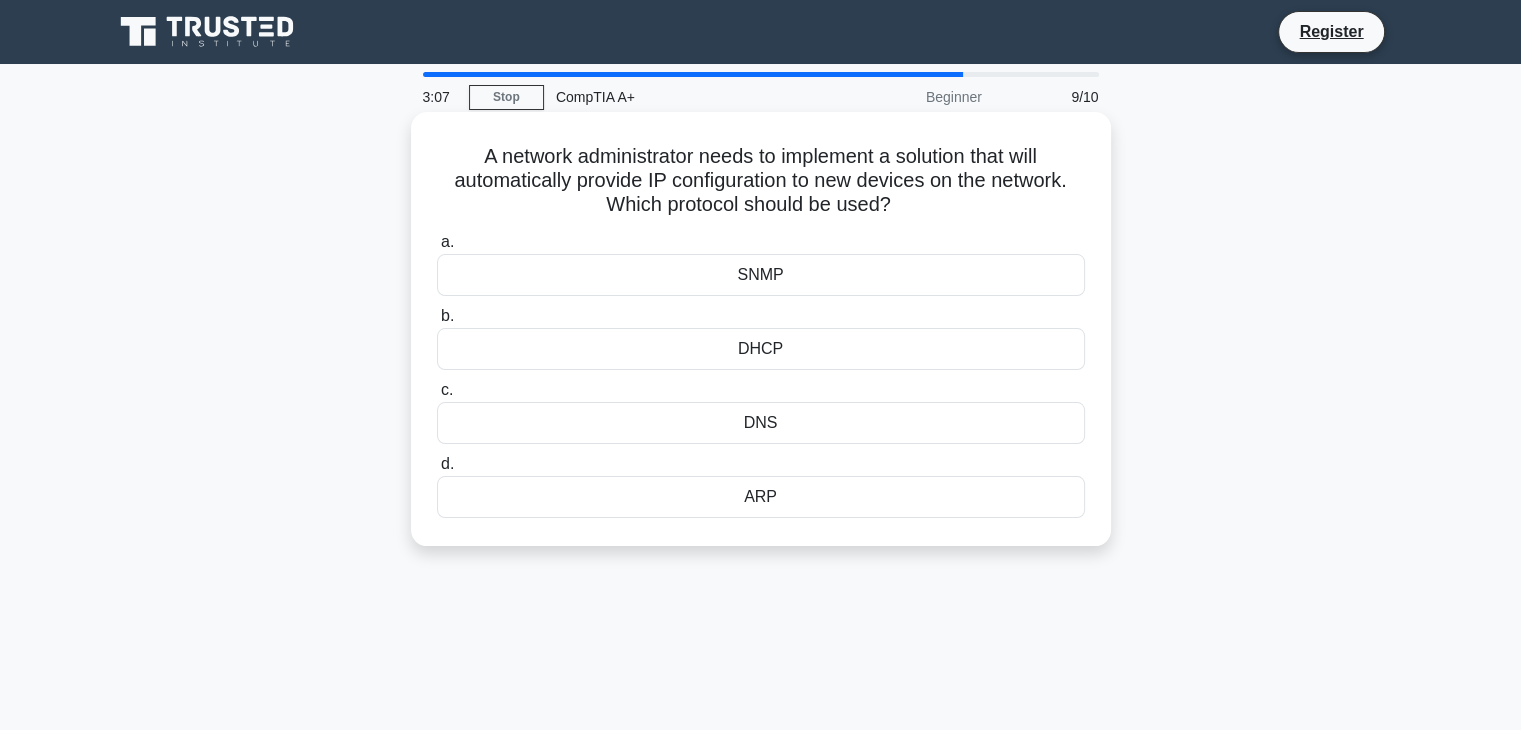 click on "DHCP" at bounding box center (761, 349) 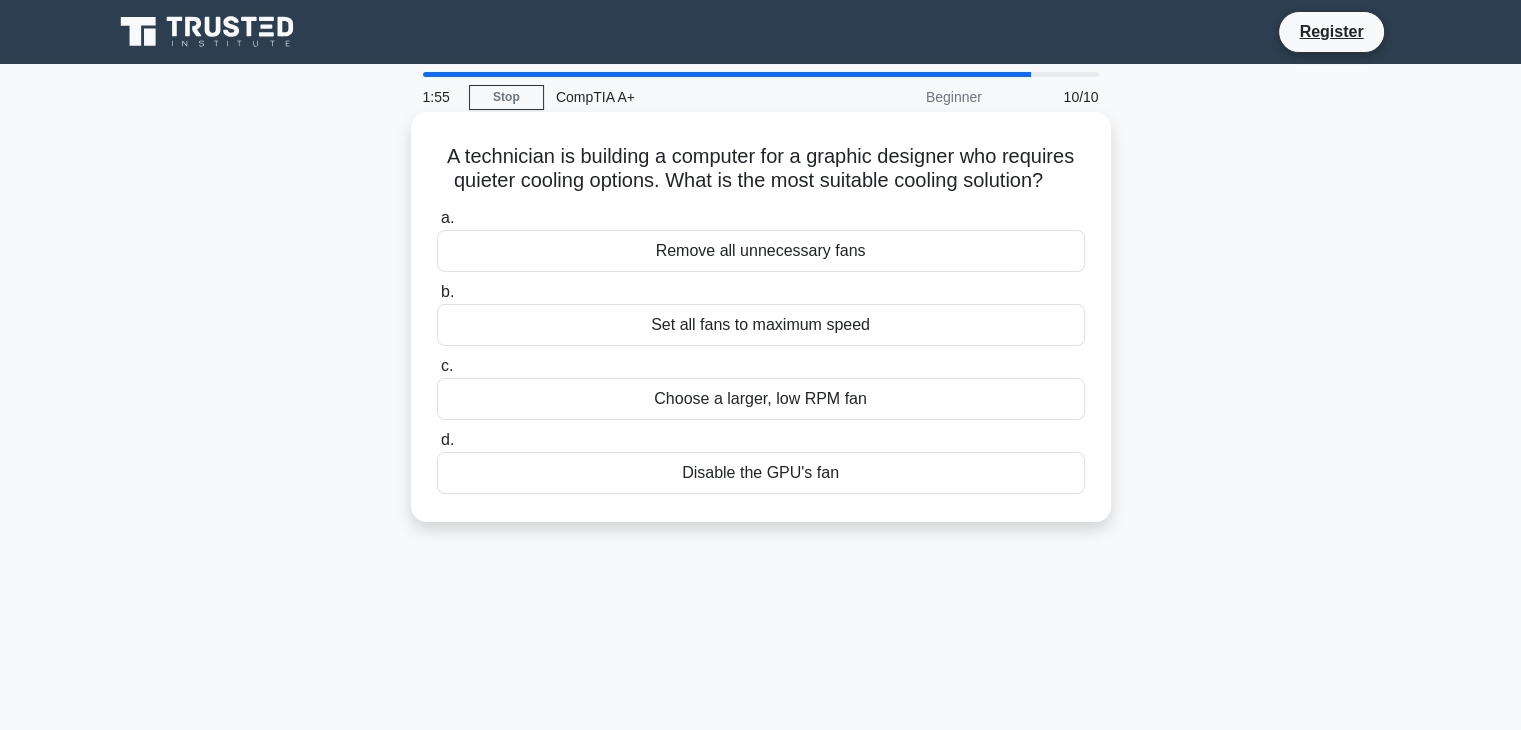 click on "Choose a larger, low RPM fan" at bounding box center [761, 399] 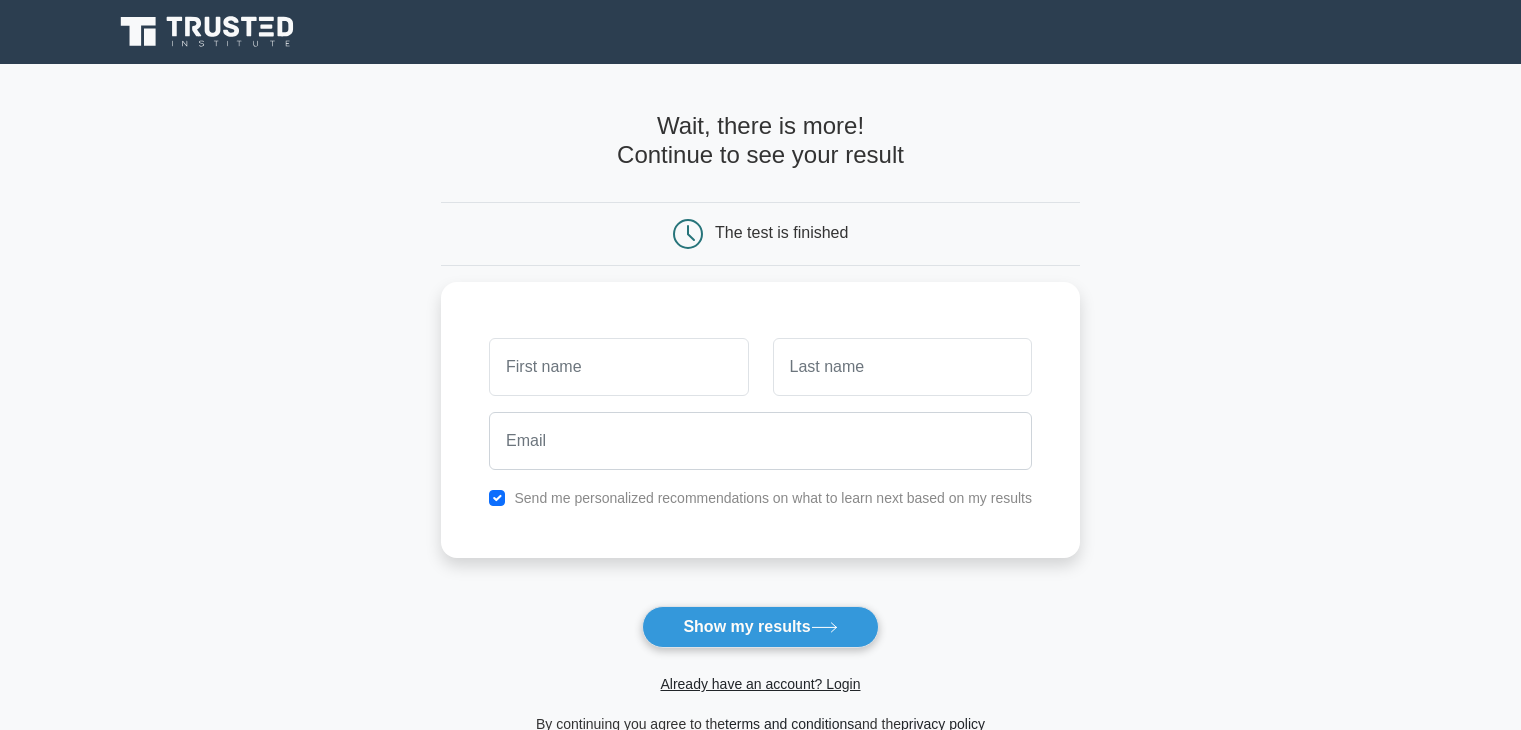 scroll, scrollTop: 0, scrollLeft: 0, axis: both 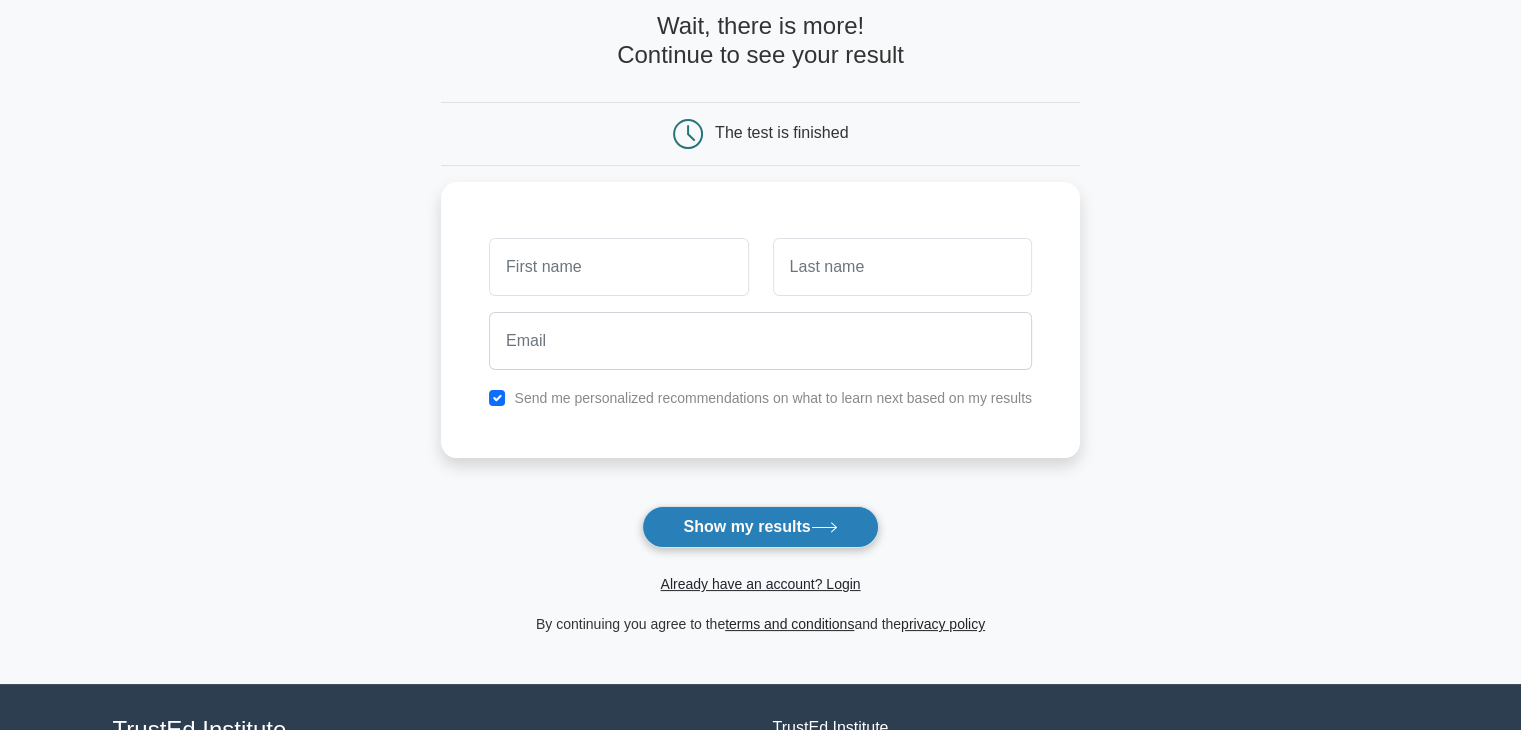 click on "Show my results" at bounding box center [760, 527] 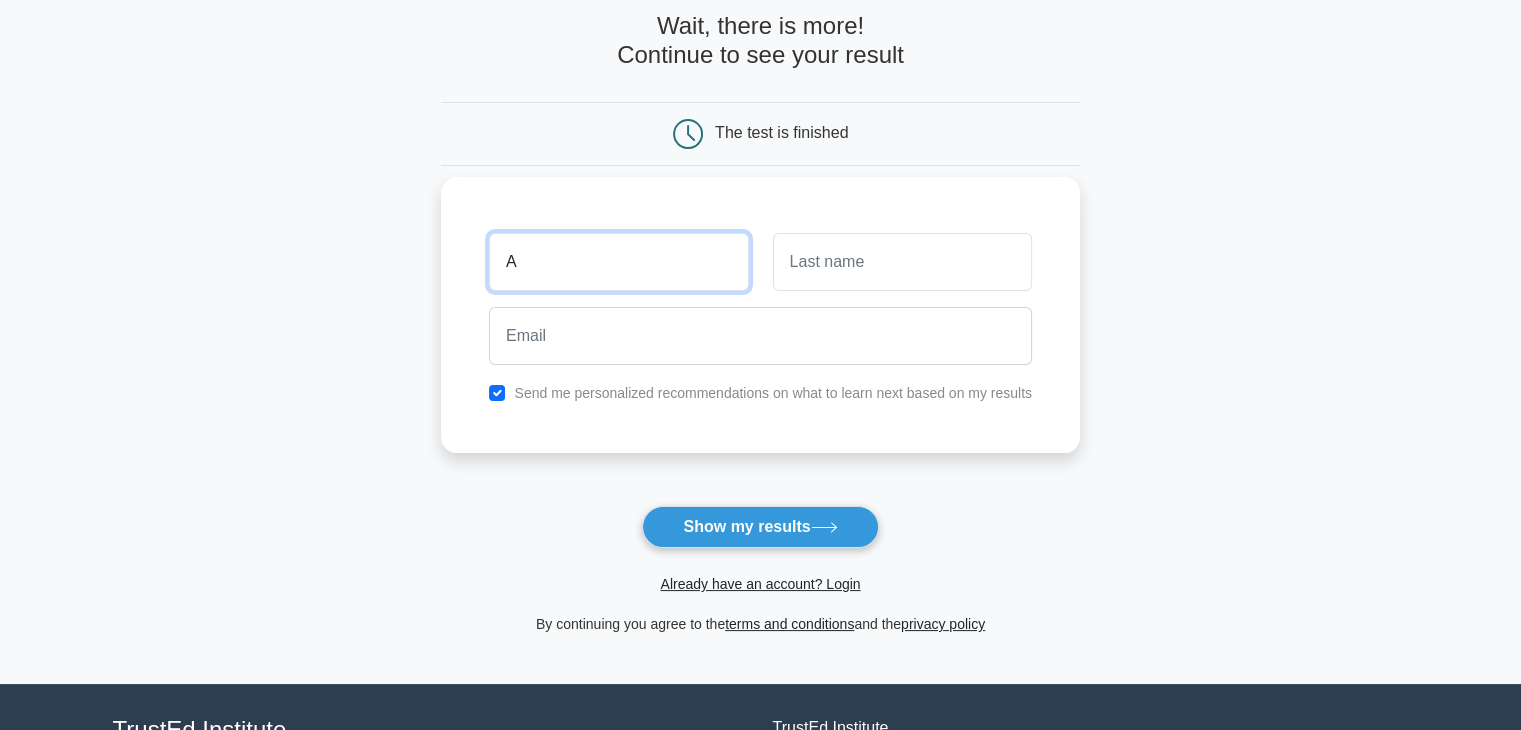 type on "A" 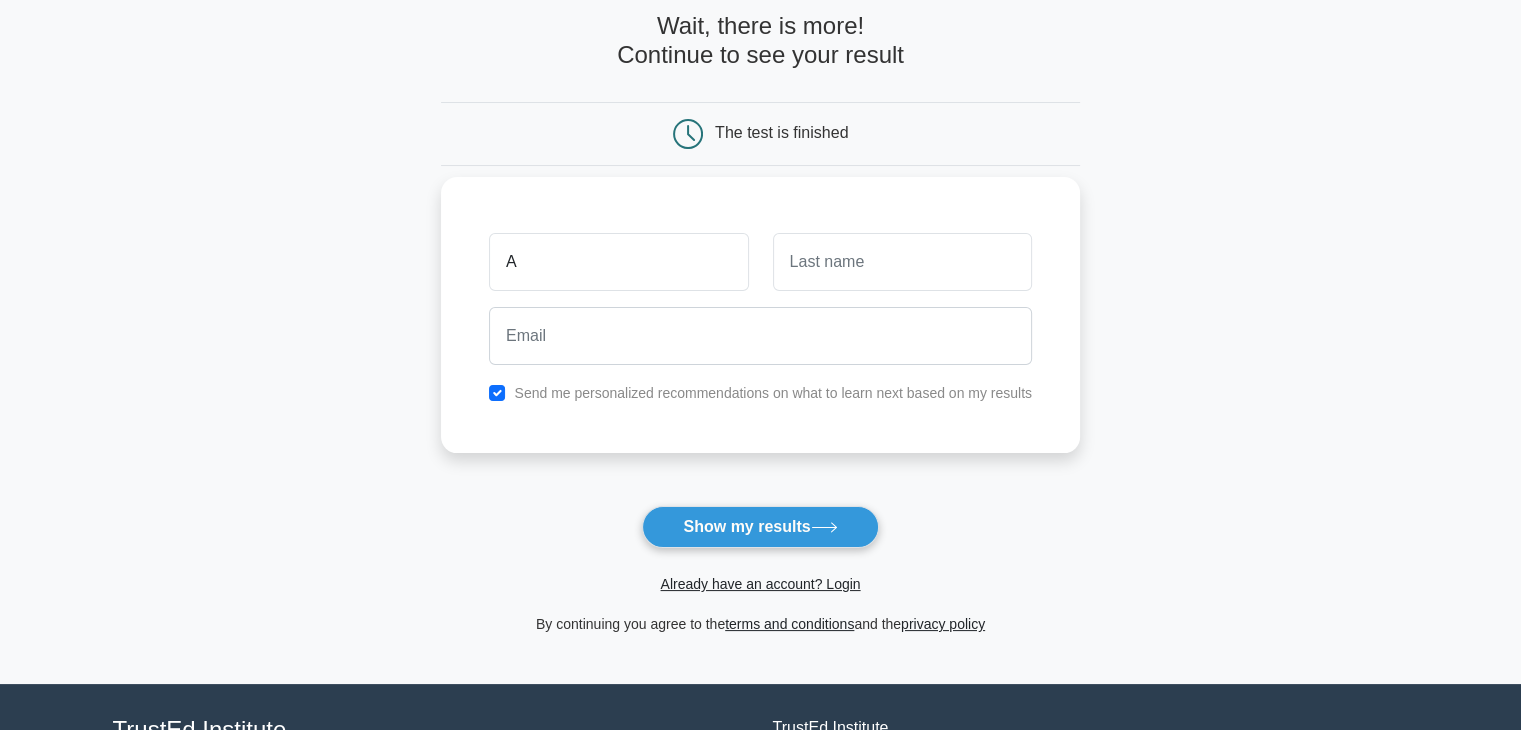 click on "Send me personalized recommendations on what to learn next based on my results" at bounding box center (760, 315) 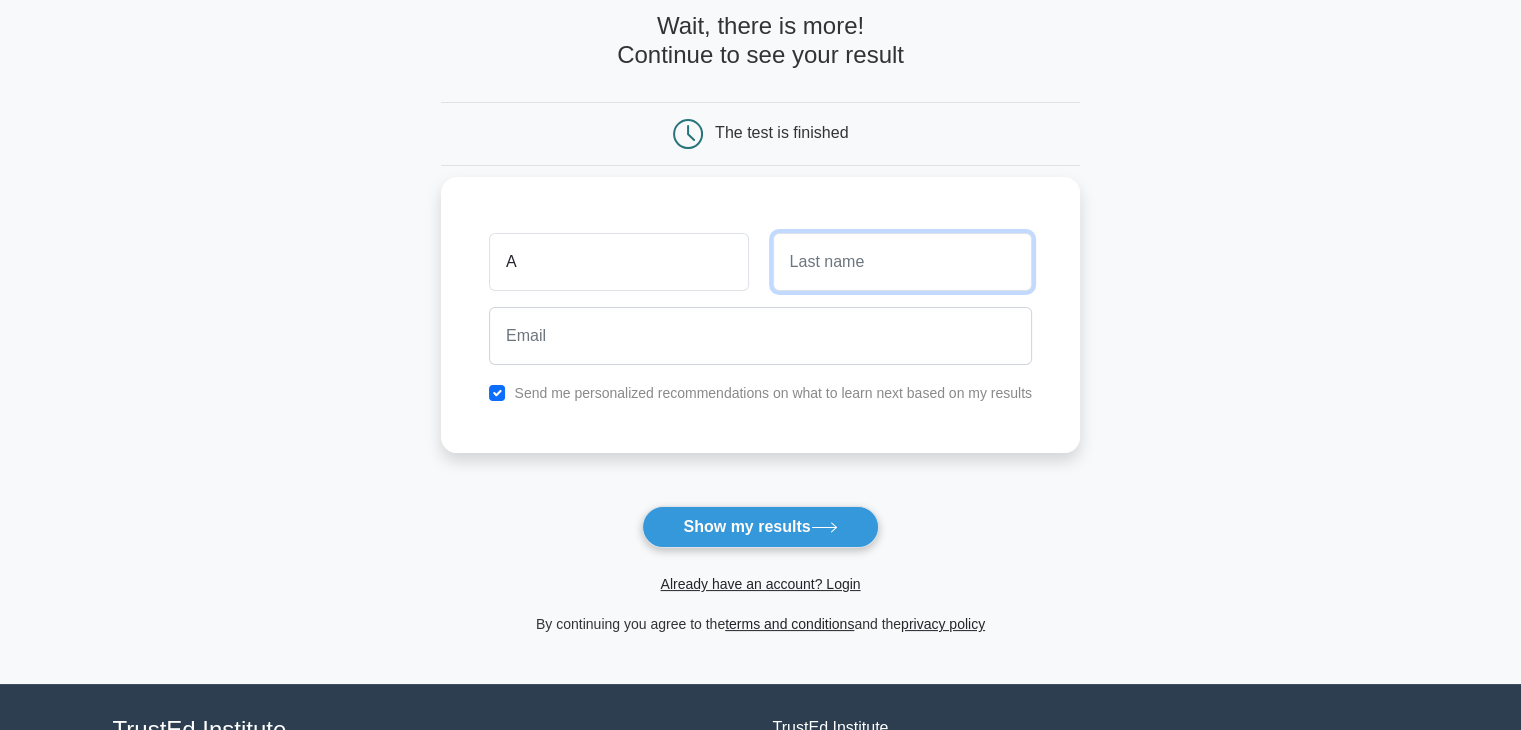 click at bounding box center (902, 262) 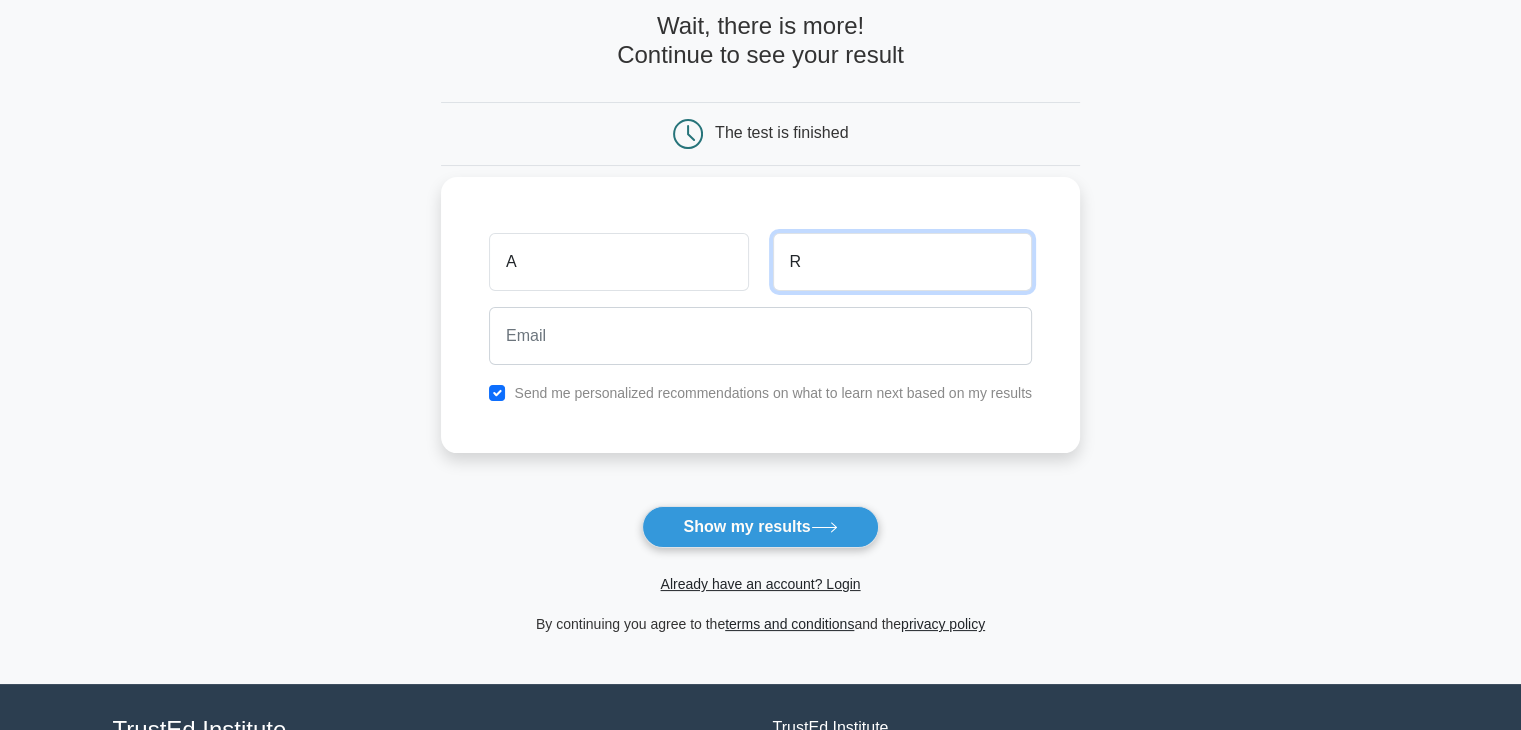 type on "R" 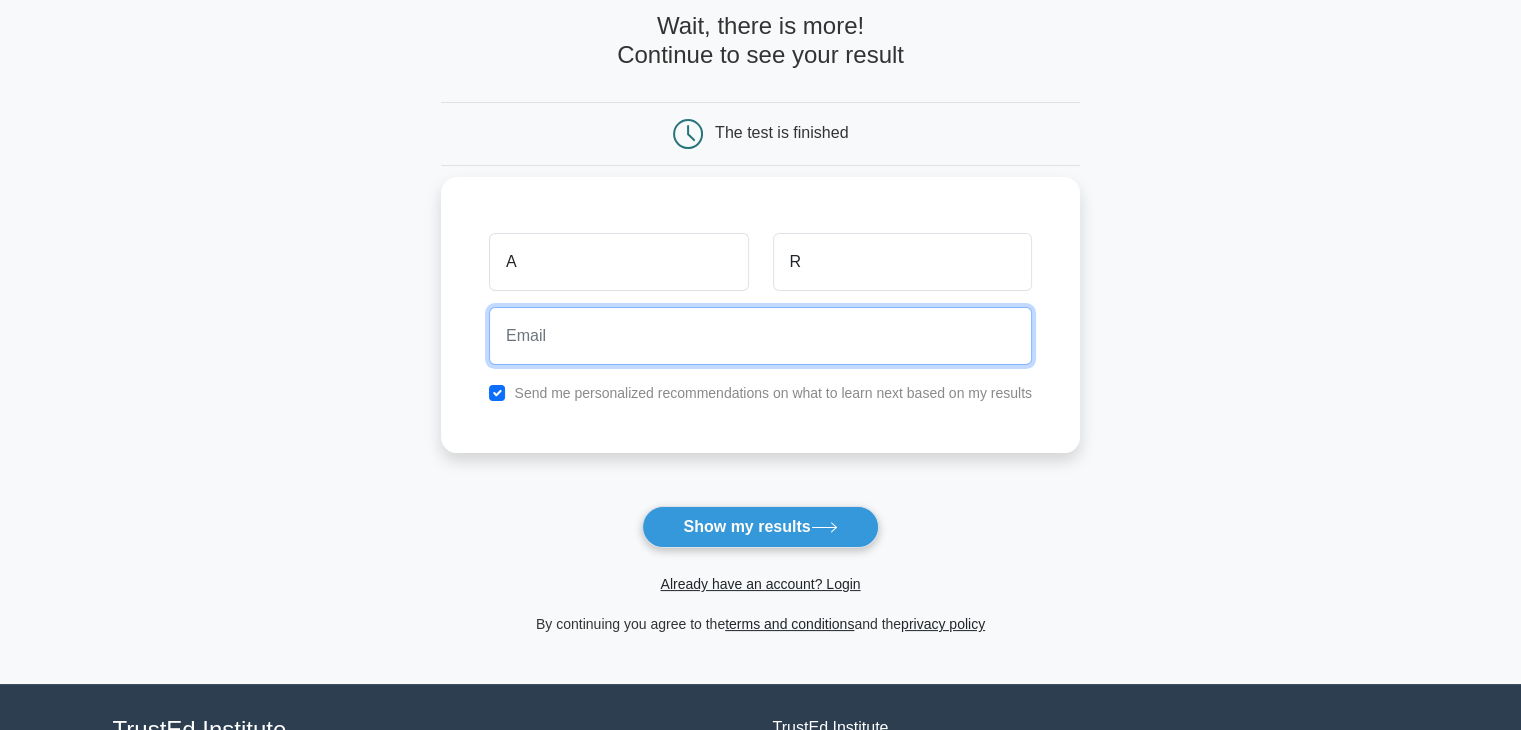 click at bounding box center [760, 336] 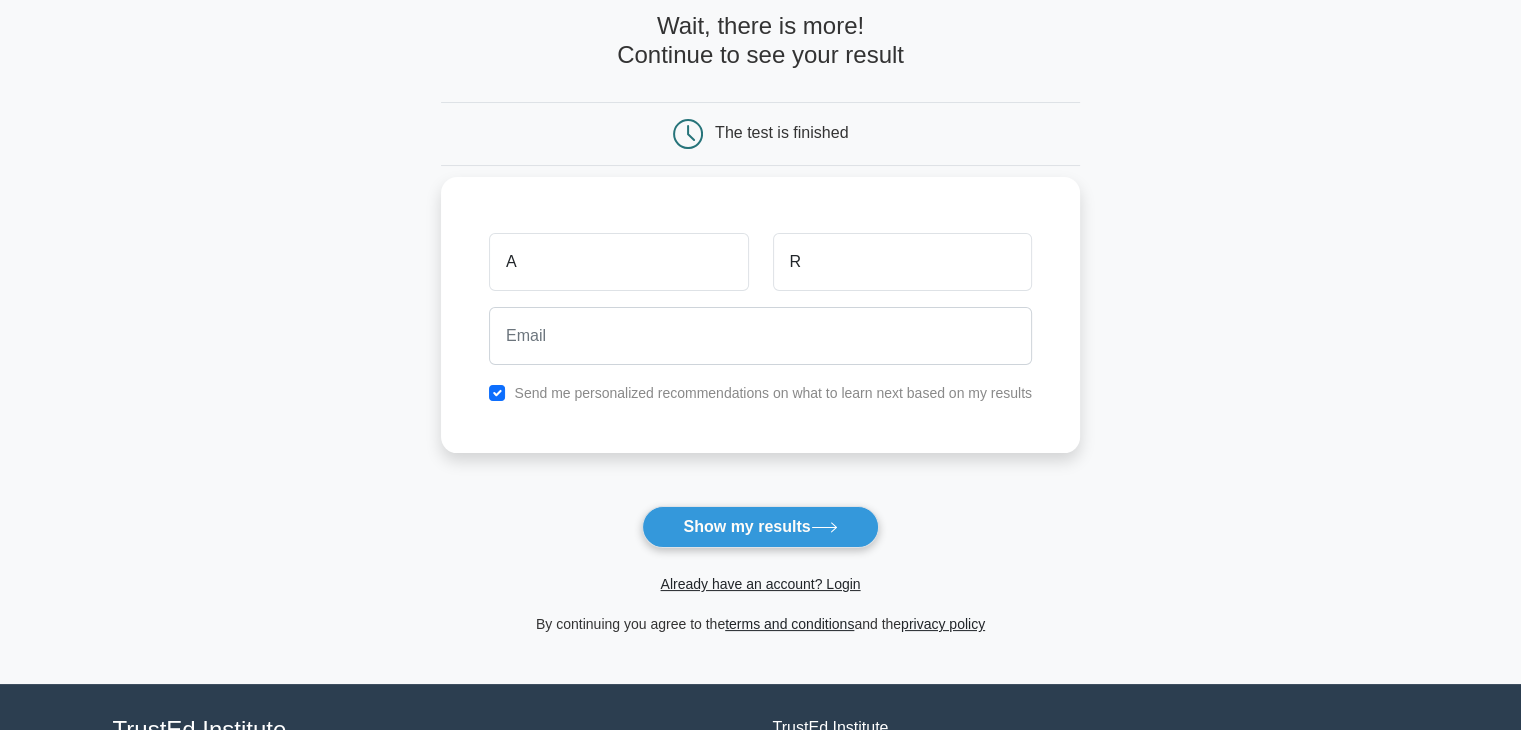 click on "Send me personalized recommendations on what to learn next based on my results" at bounding box center (773, 393) 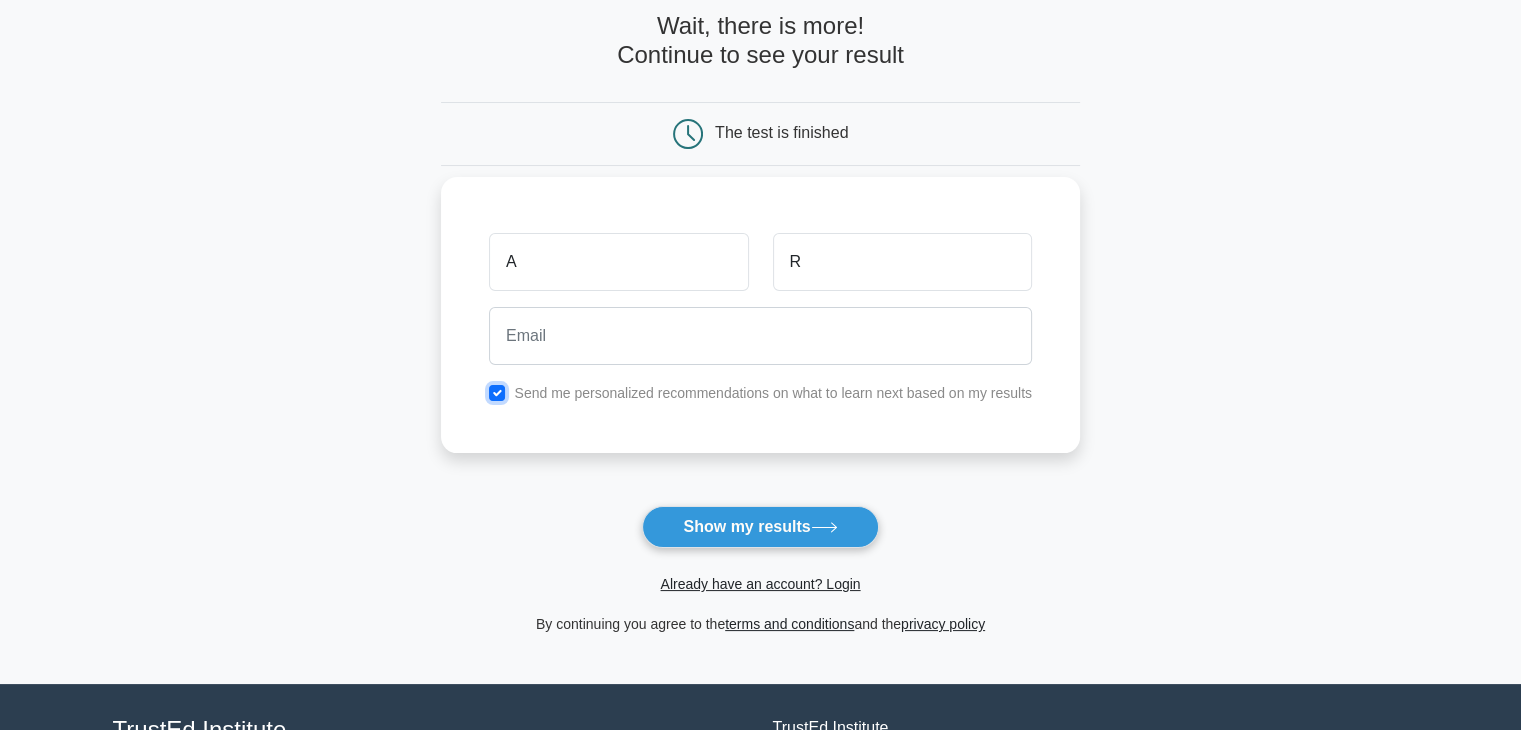 click at bounding box center (497, 393) 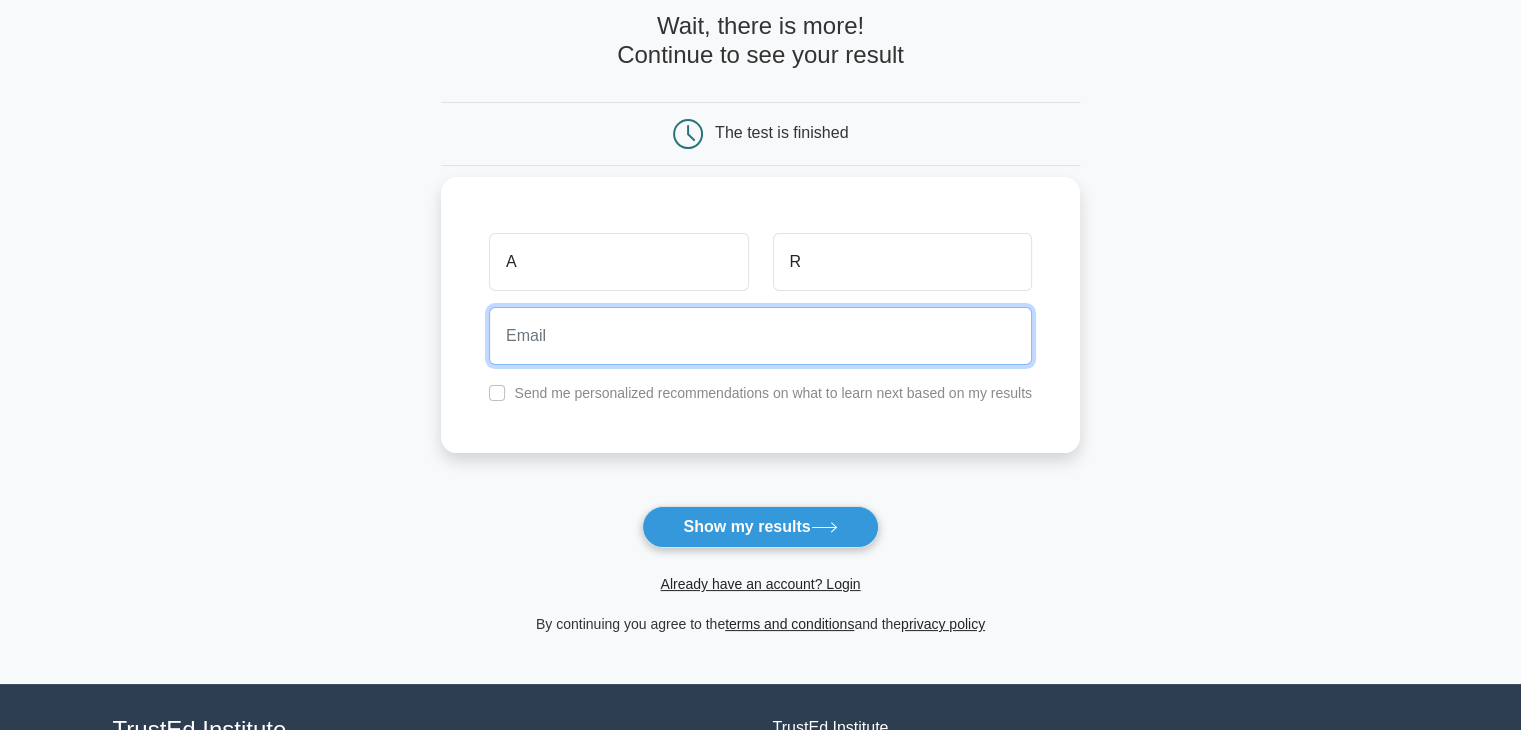click at bounding box center [760, 336] 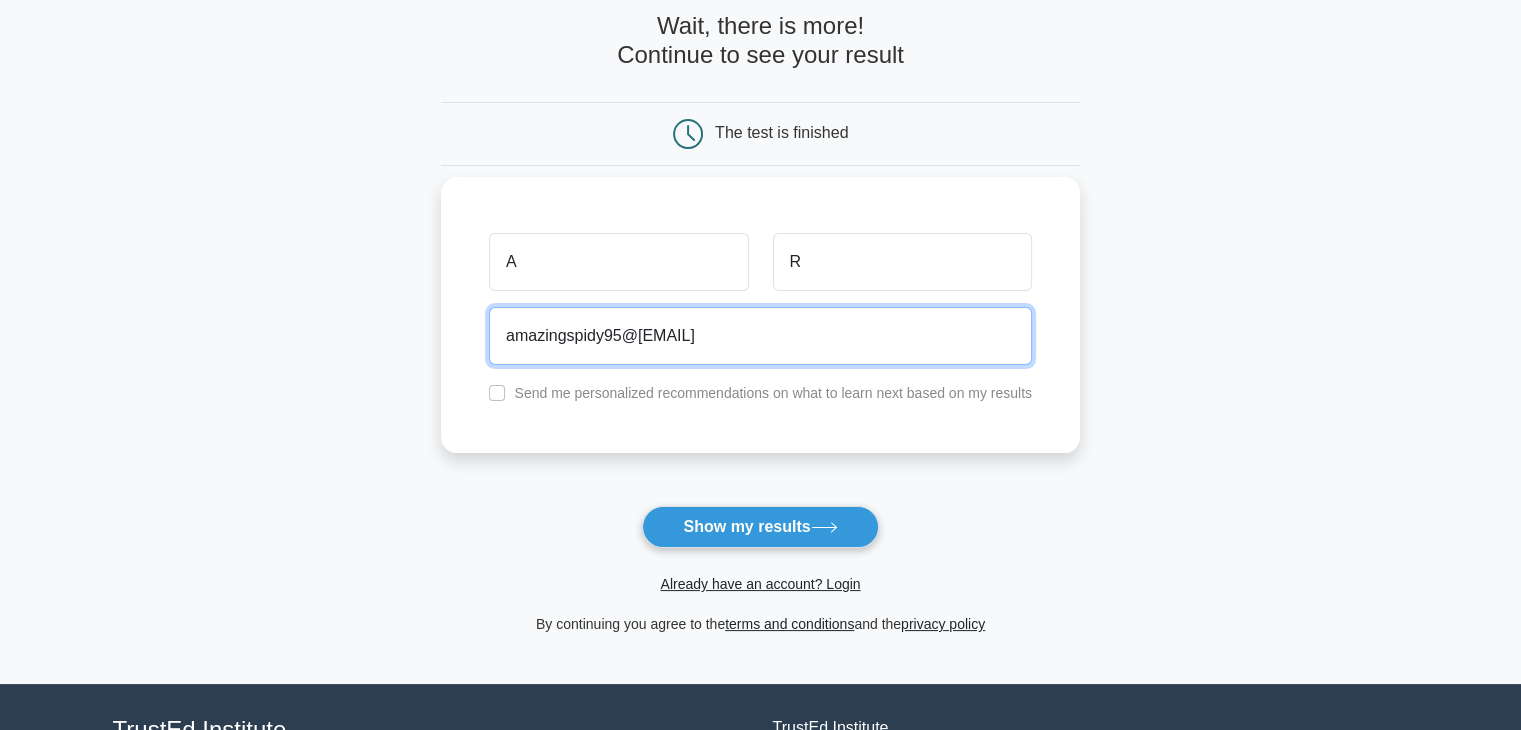 type on "amazingspidy95@[EMAIL]" 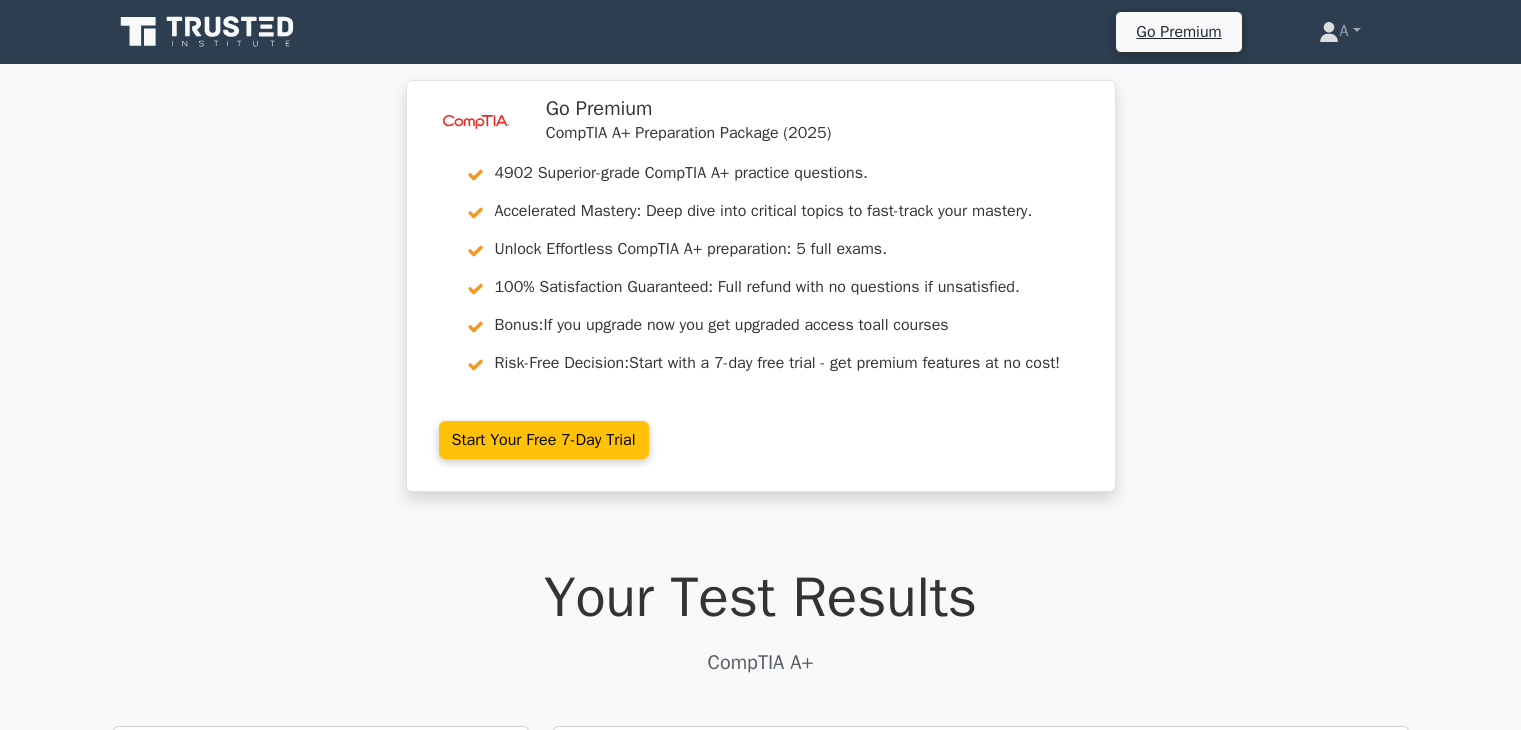 scroll, scrollTop: 0, scrollLeft: 0, axis: both 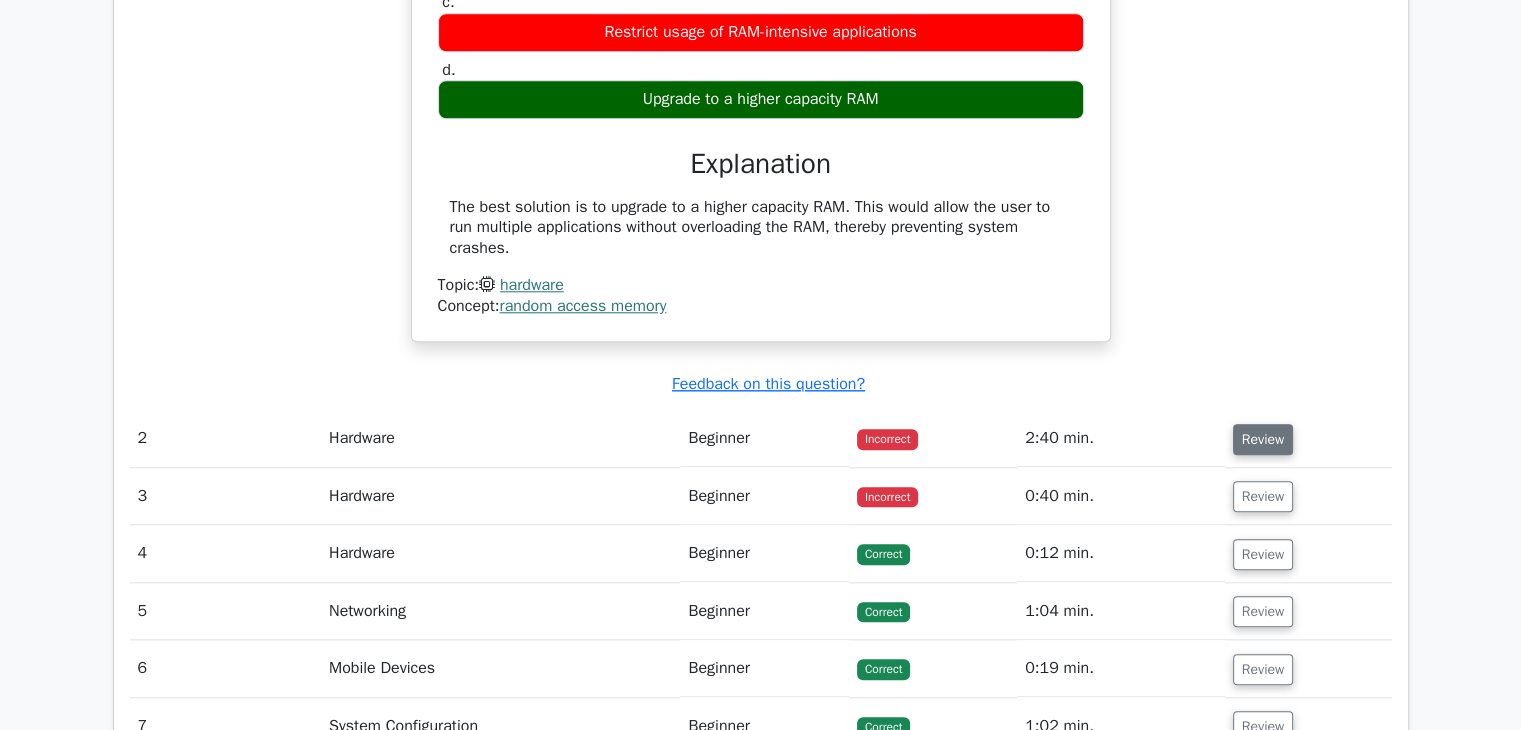 click on "Review" at bounding box center [1263, 439] 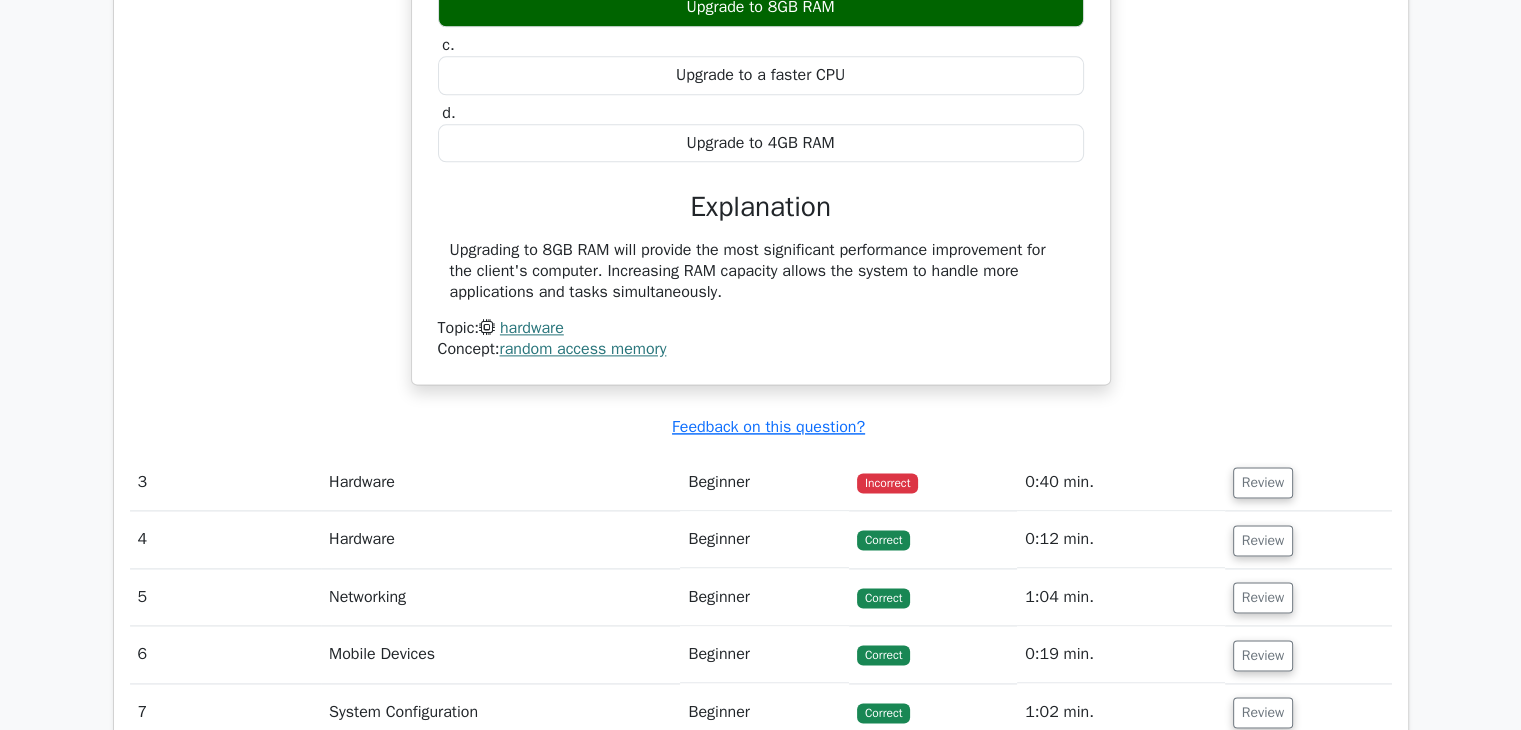 scroll, scrollTop: 2500, scrollLeft: 0, axis: vertical 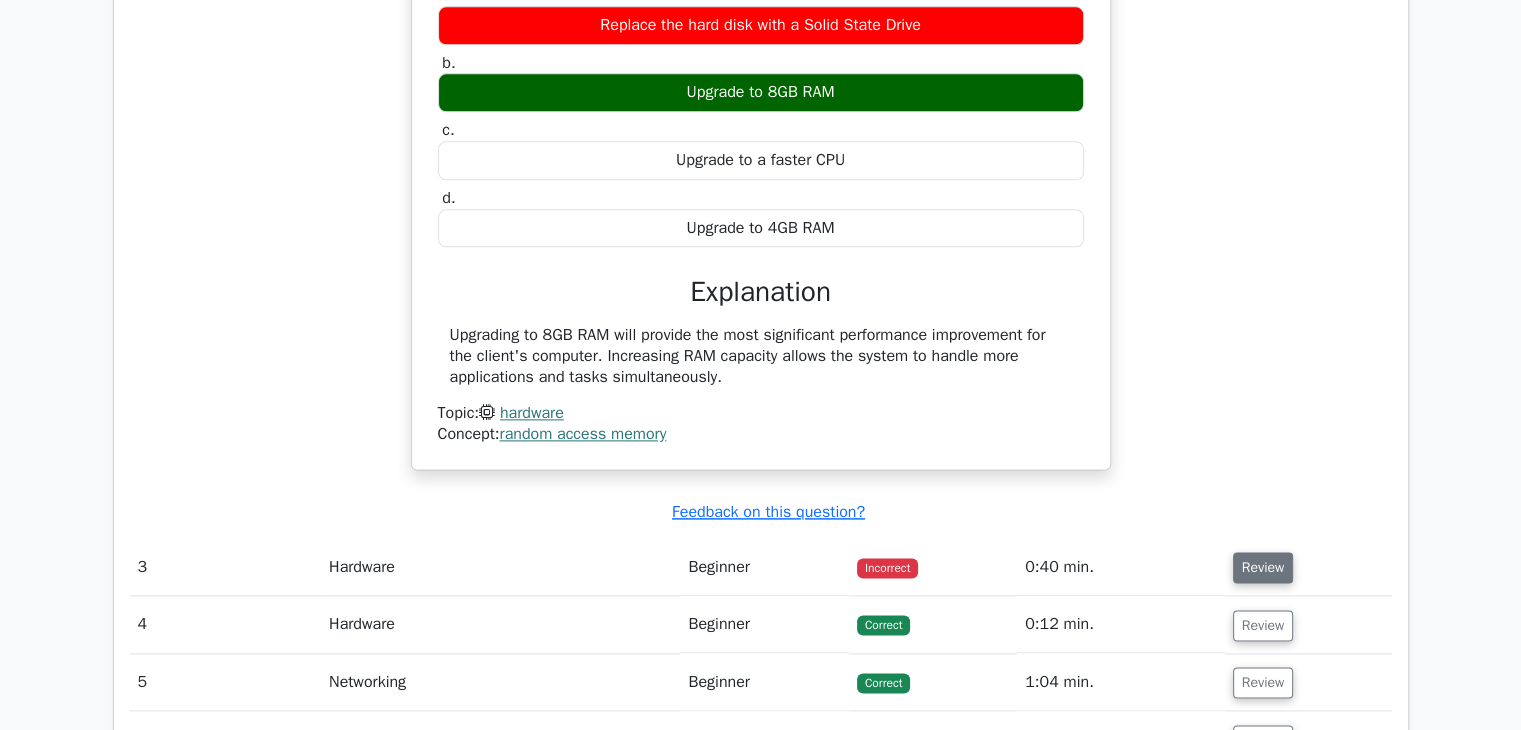 click on "Review" at bounding box center (1263, 567) 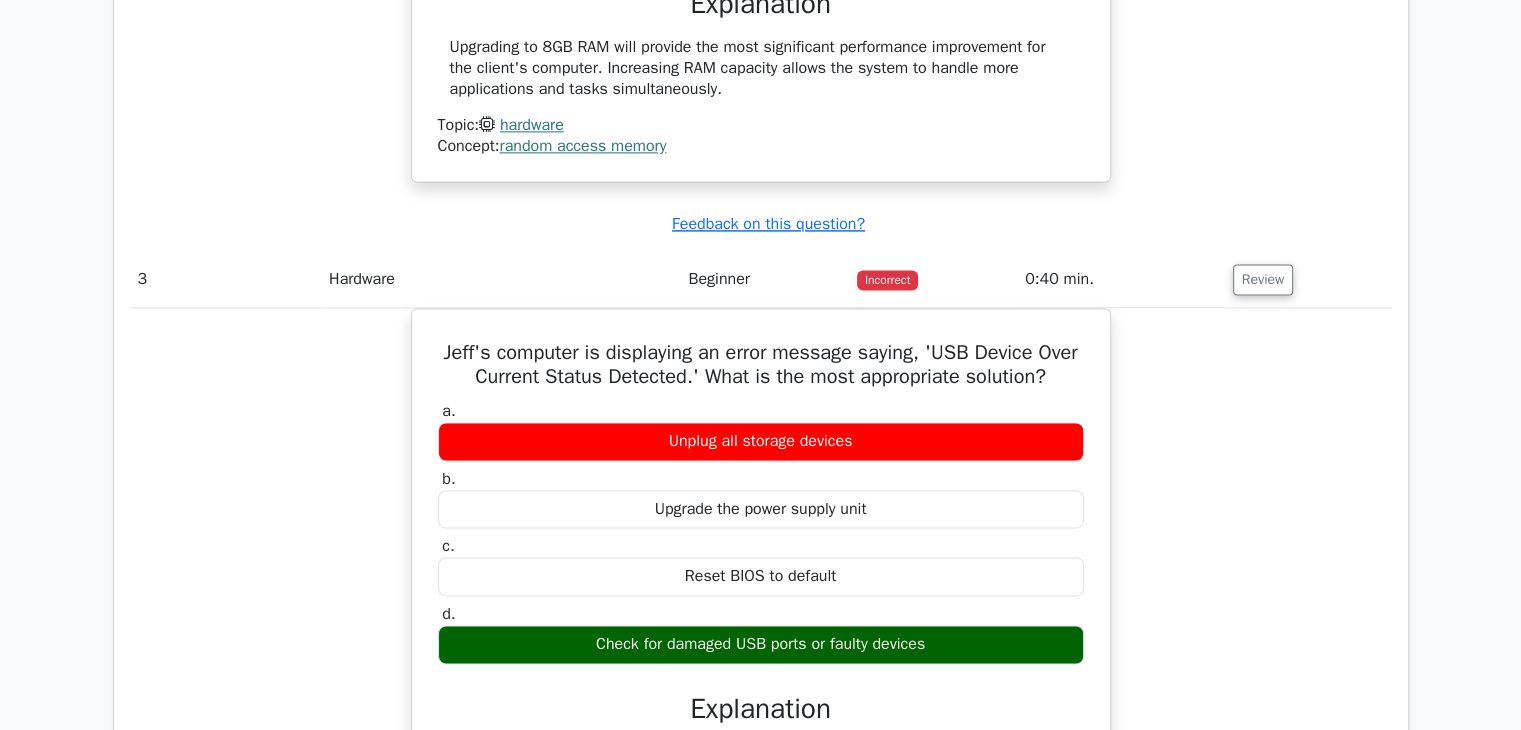 scroll, scrollTop: 2800, scrollLeft: 0, axis: vertical 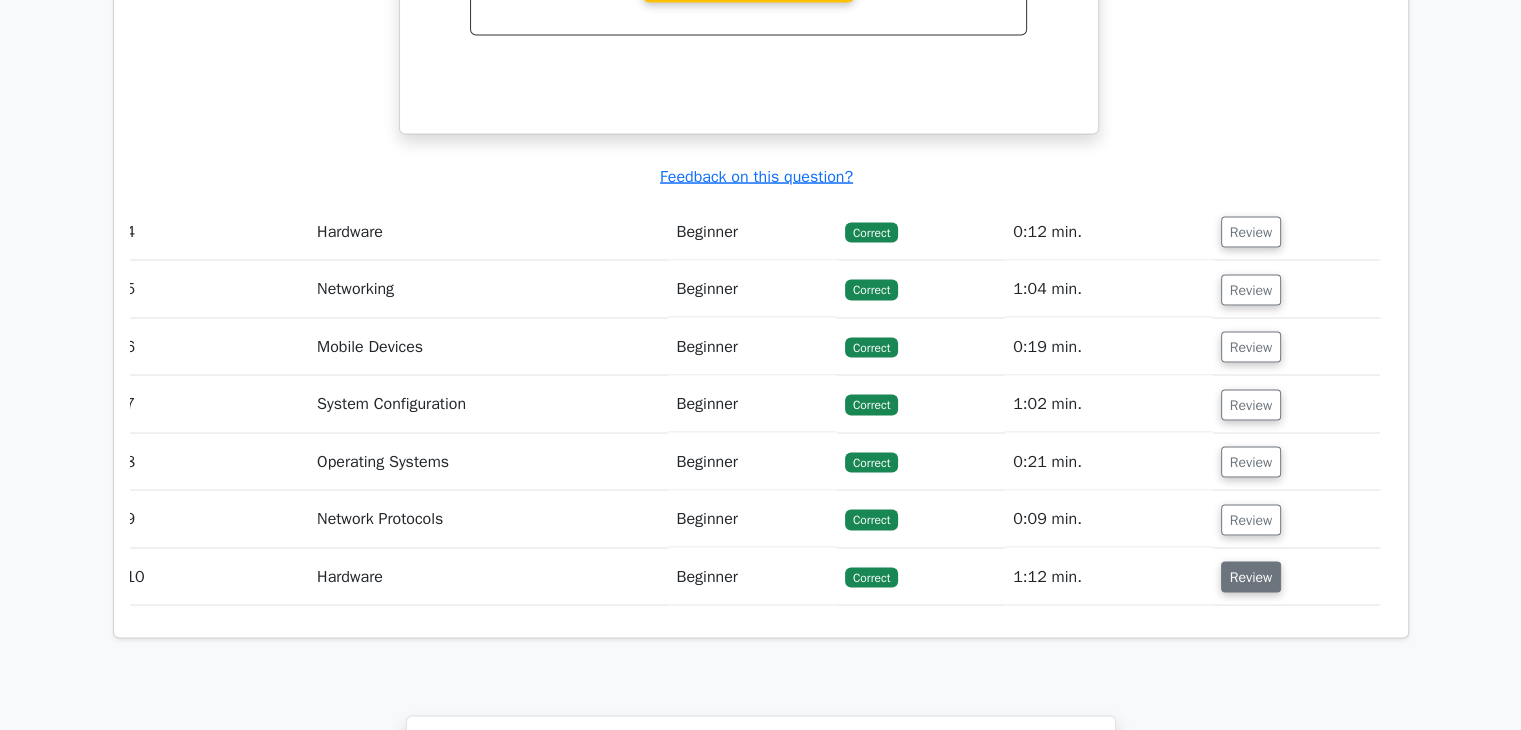 click on "Review" at bounding box center (1251, 576) 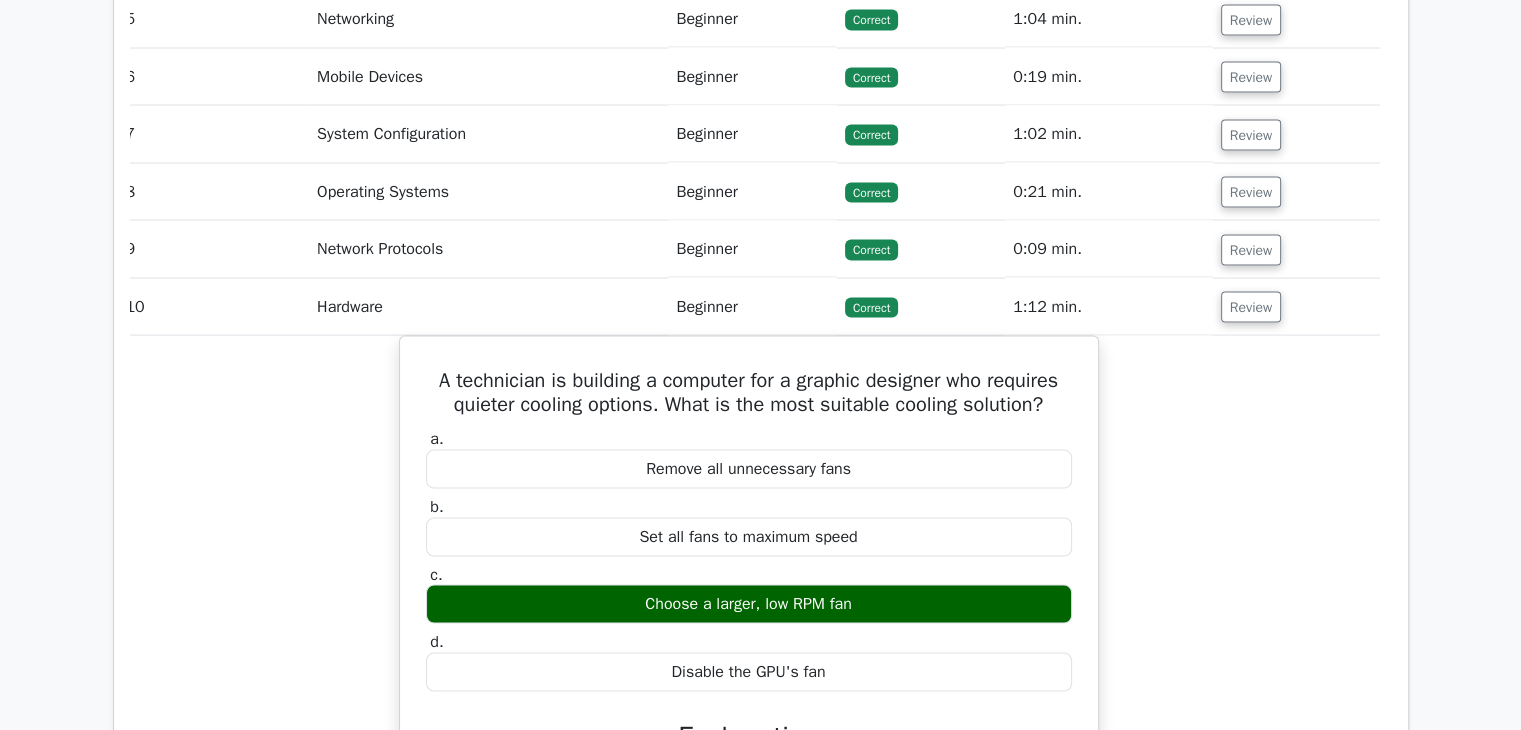 scroll, scrollTop: 4000, scrollLeft: 0, axis: vertical 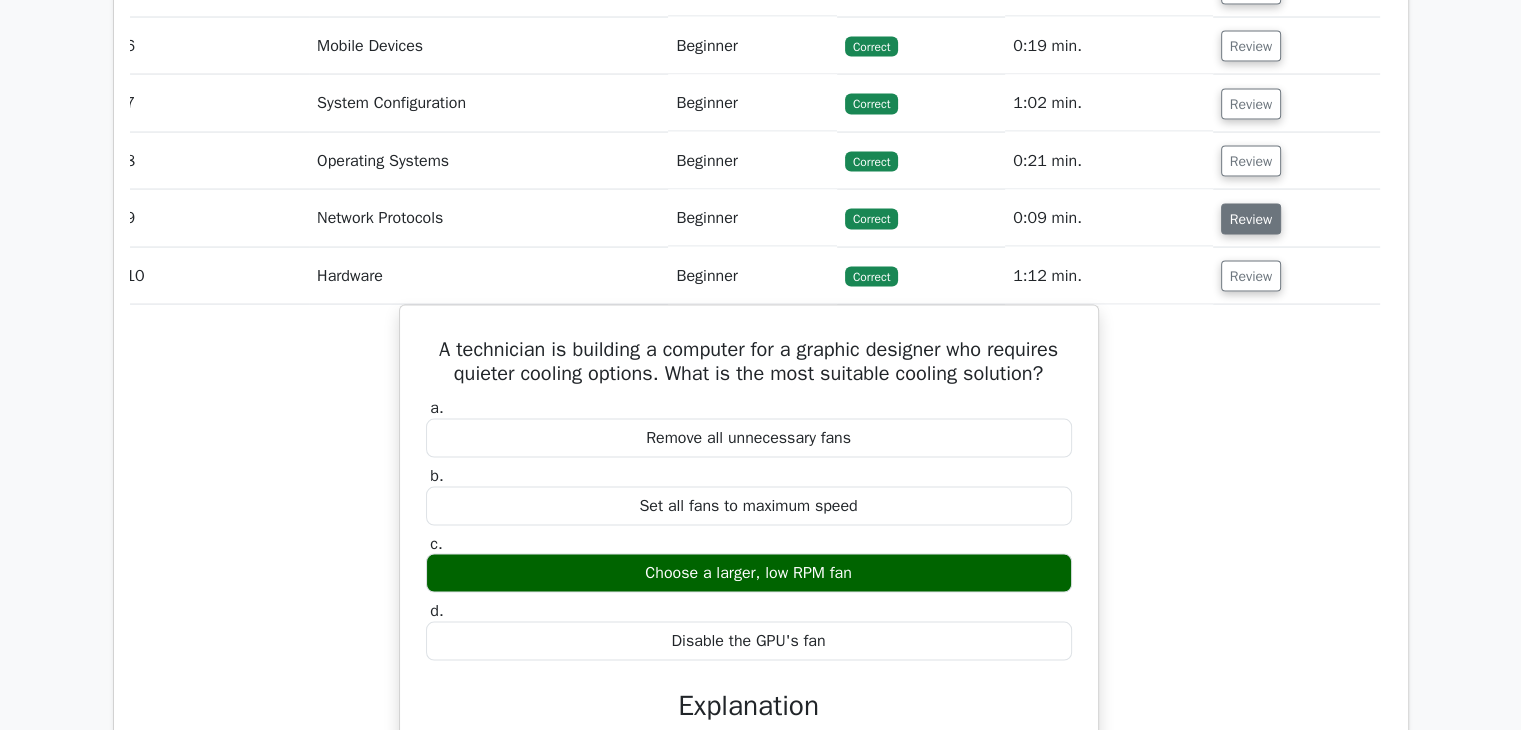 click on "Review" at bounding box center [1251, 219] 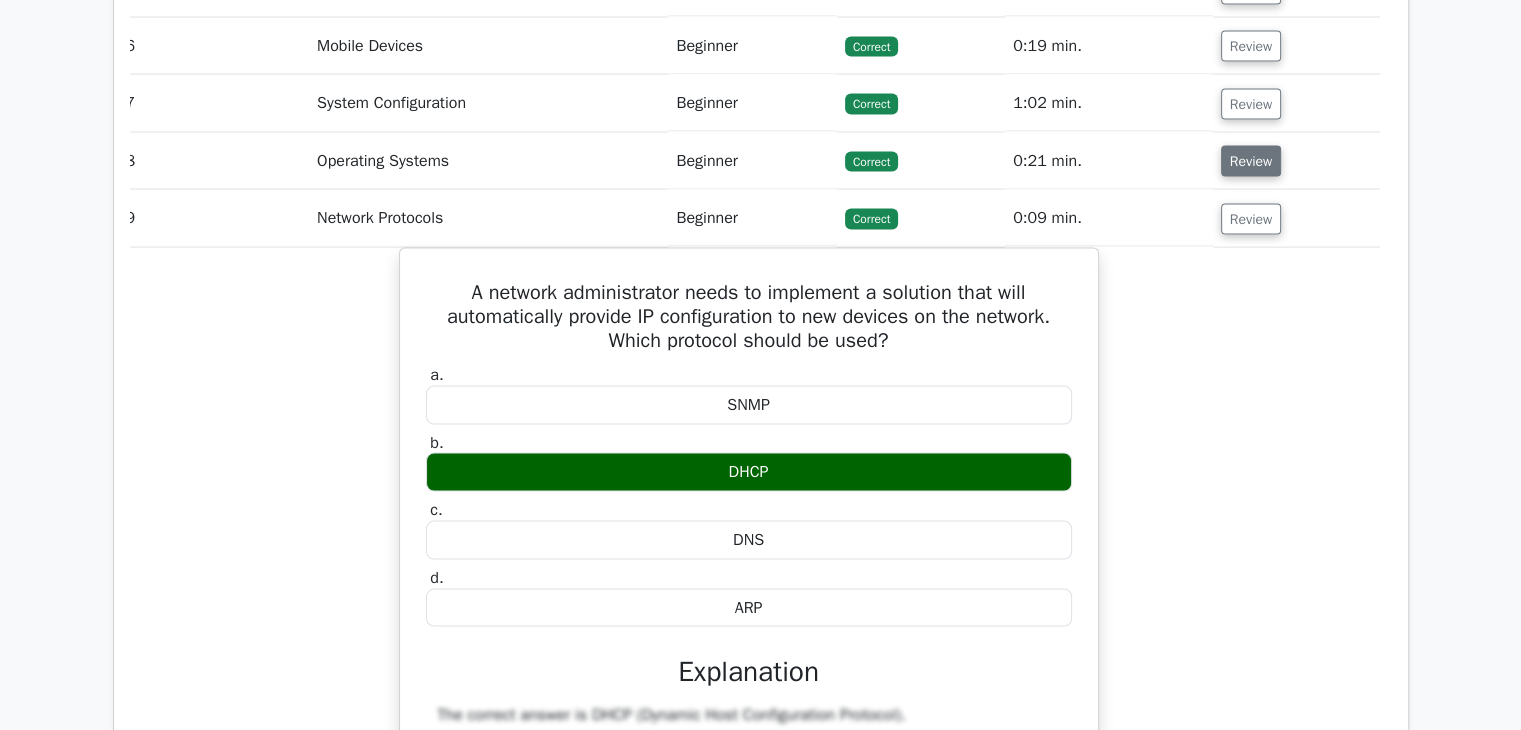 click on "Review" at bounding box center [1251, 161] 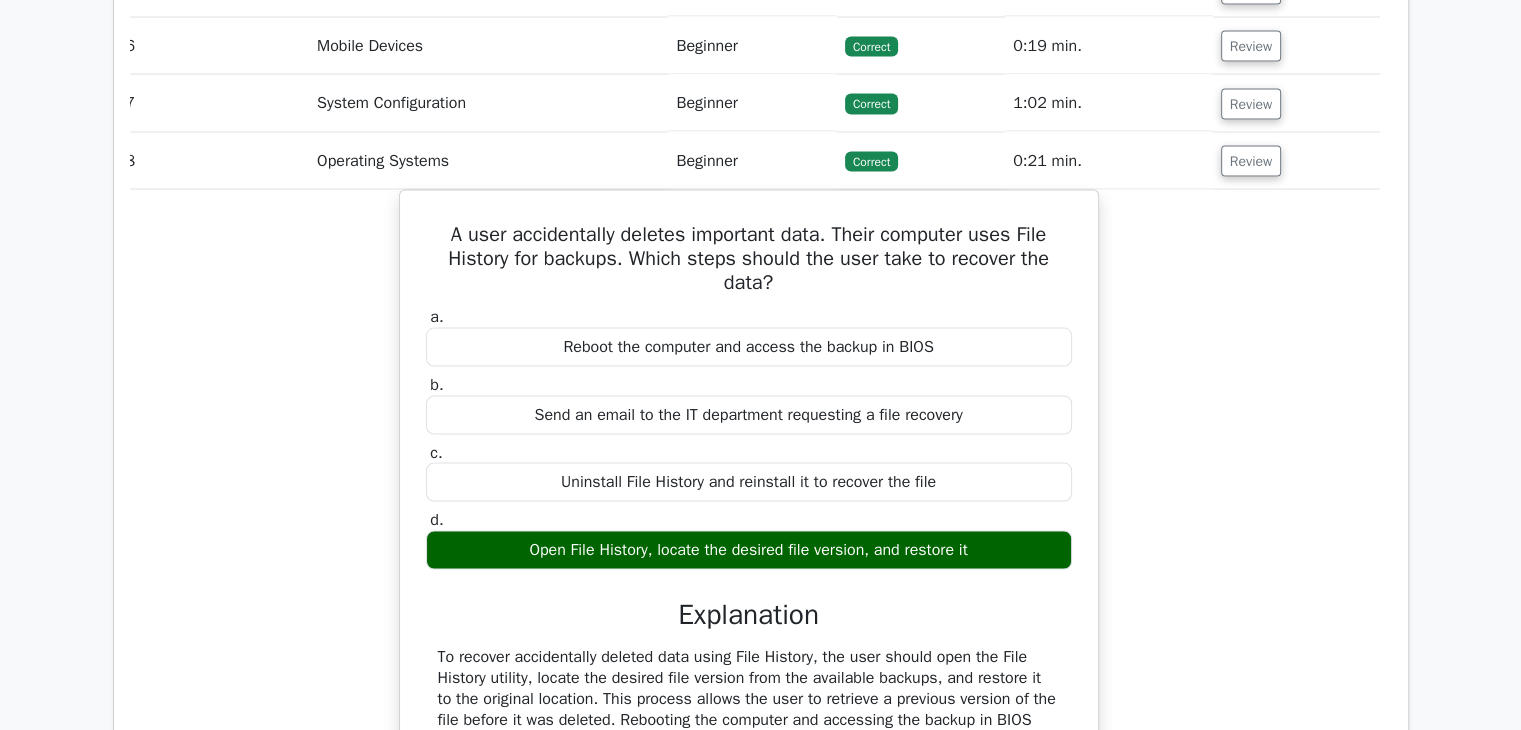scroll, scrollTop: 3900, scrollLeft: 0, axis: vertical 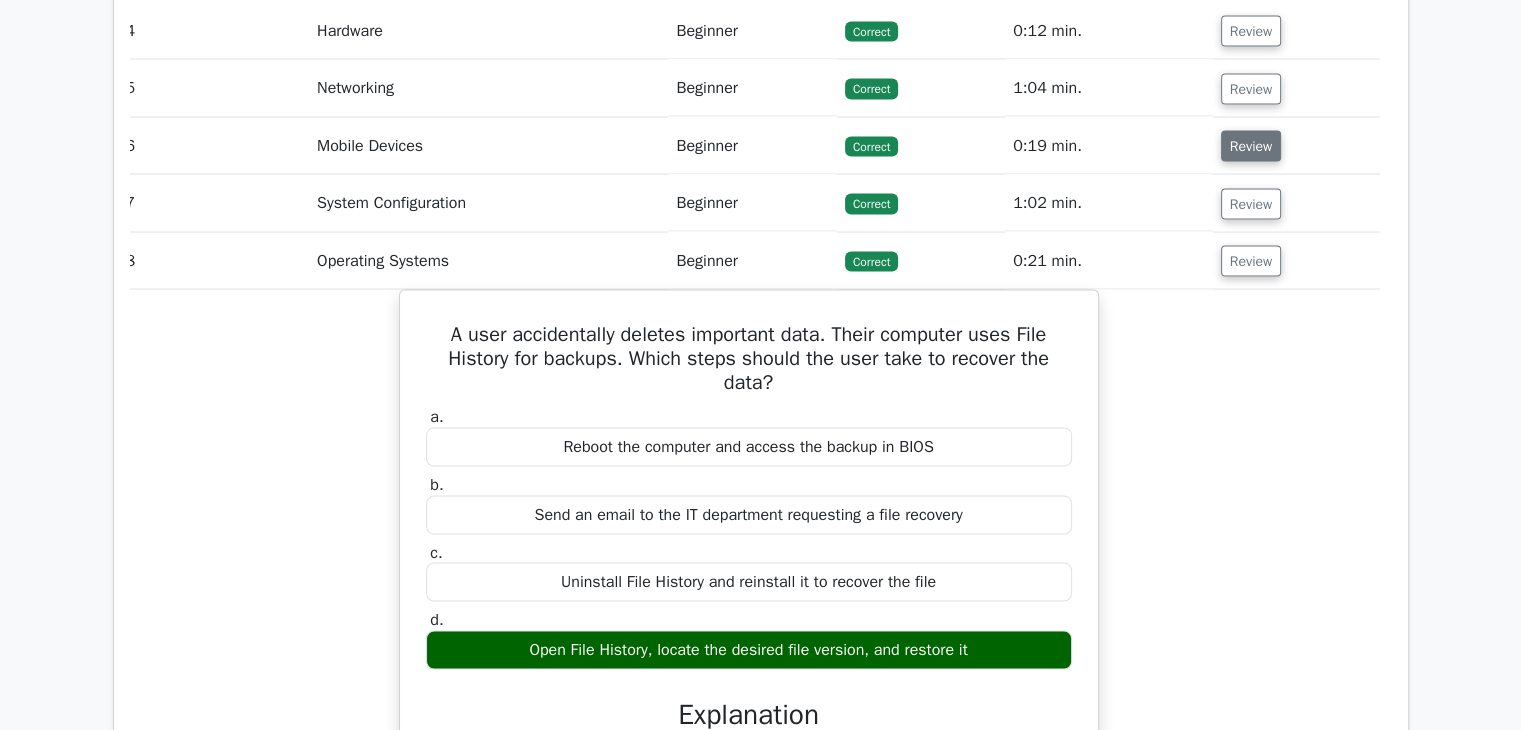click on "Review" at bounding box center (1251, 146) 